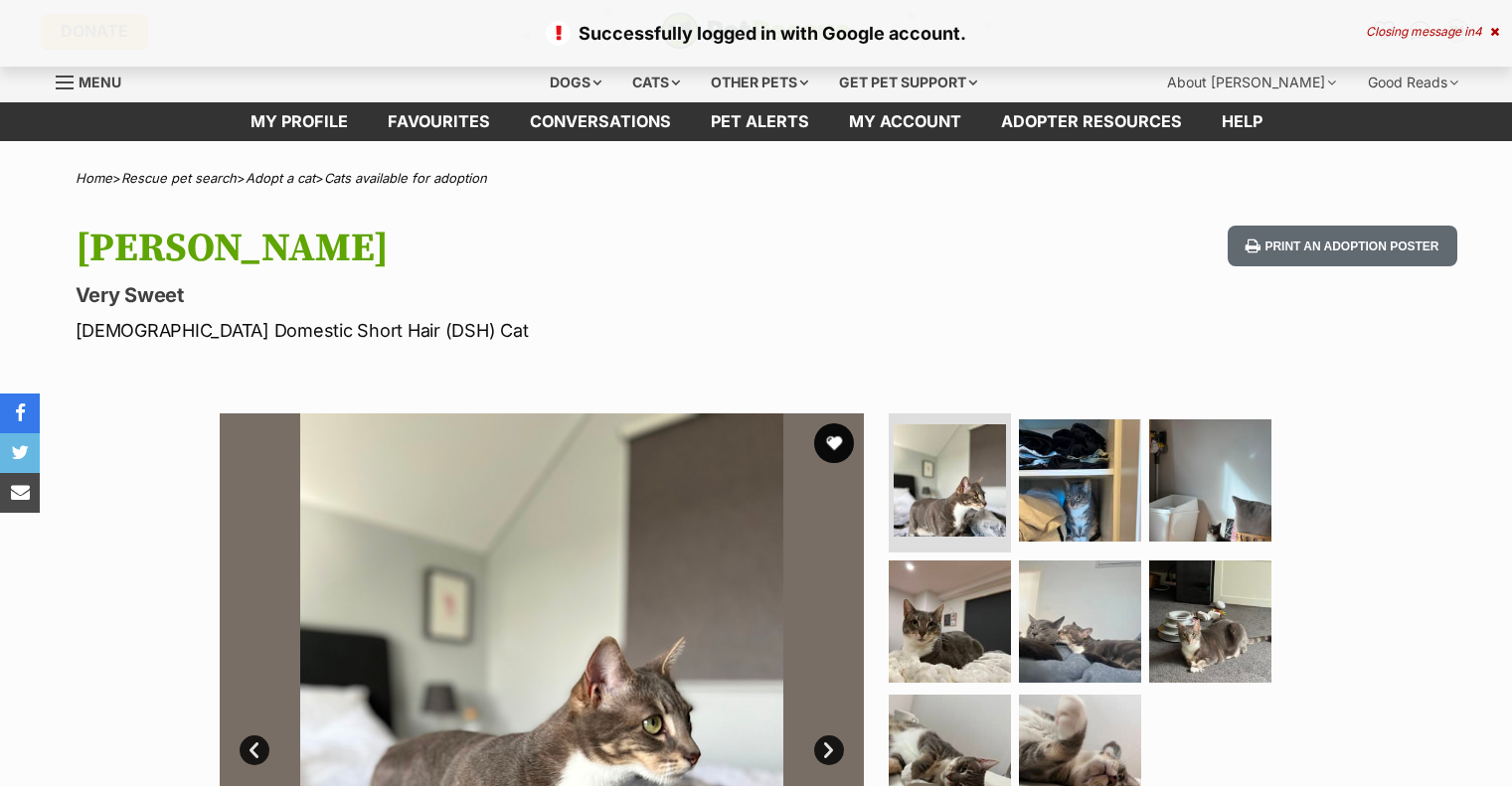 scroll, scrollTop: 0, scrollLeft: 0, axis: both 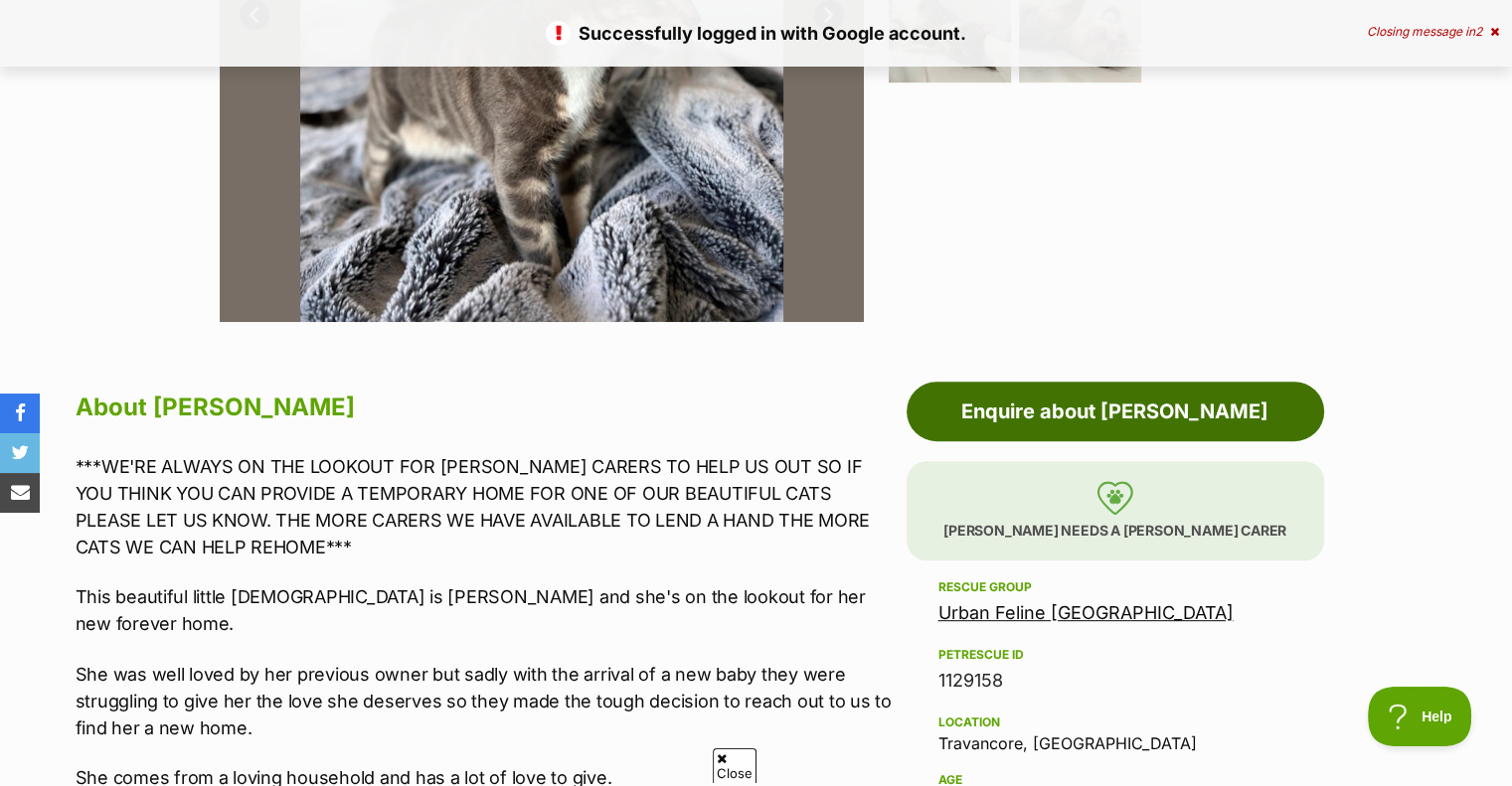 click on "Enquire about [PERSON_NAME]" at bounding box center [1115, 411] 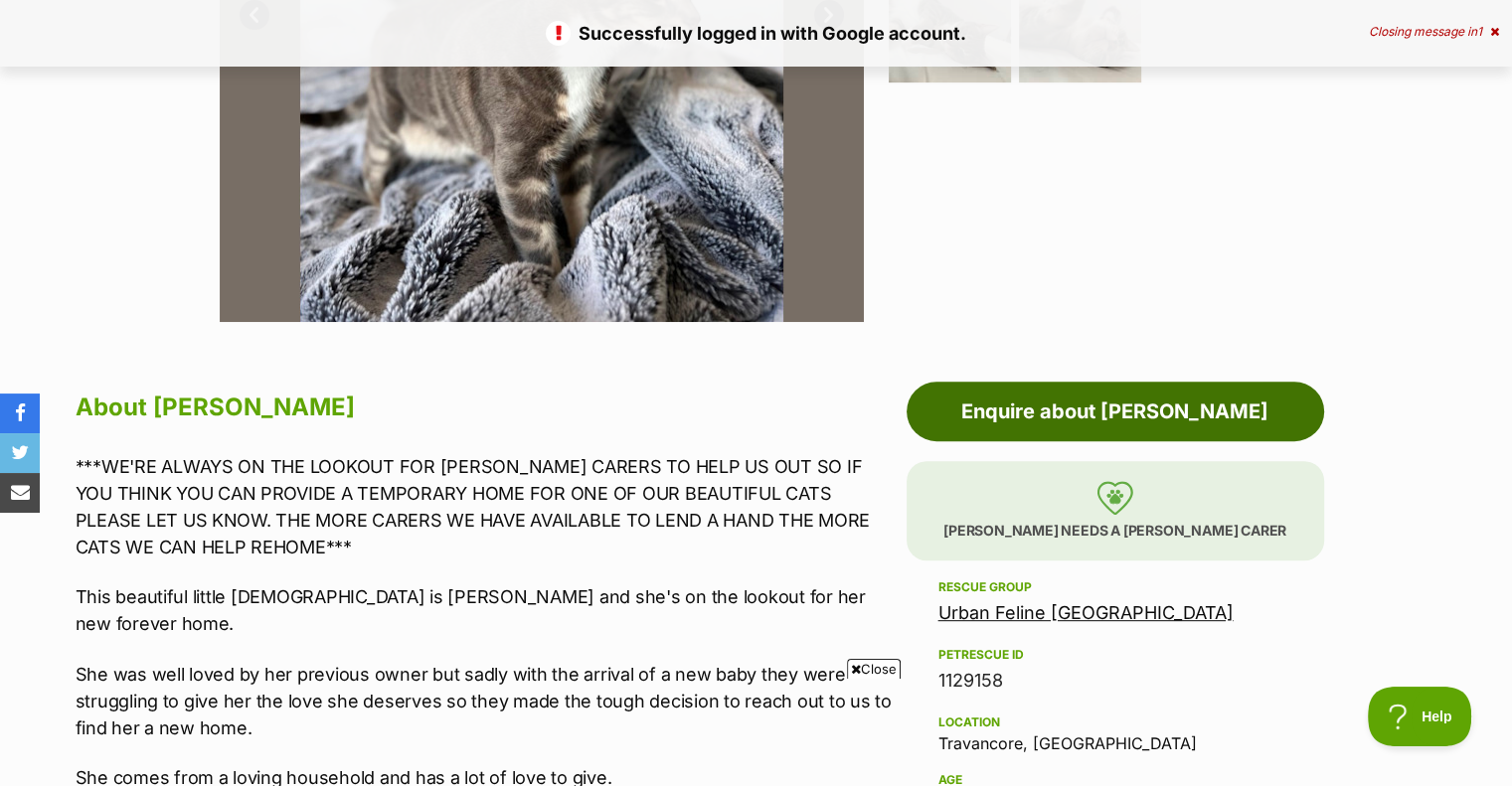 scroll, scrollTop: 0, scrollLeft: 0, axis: both 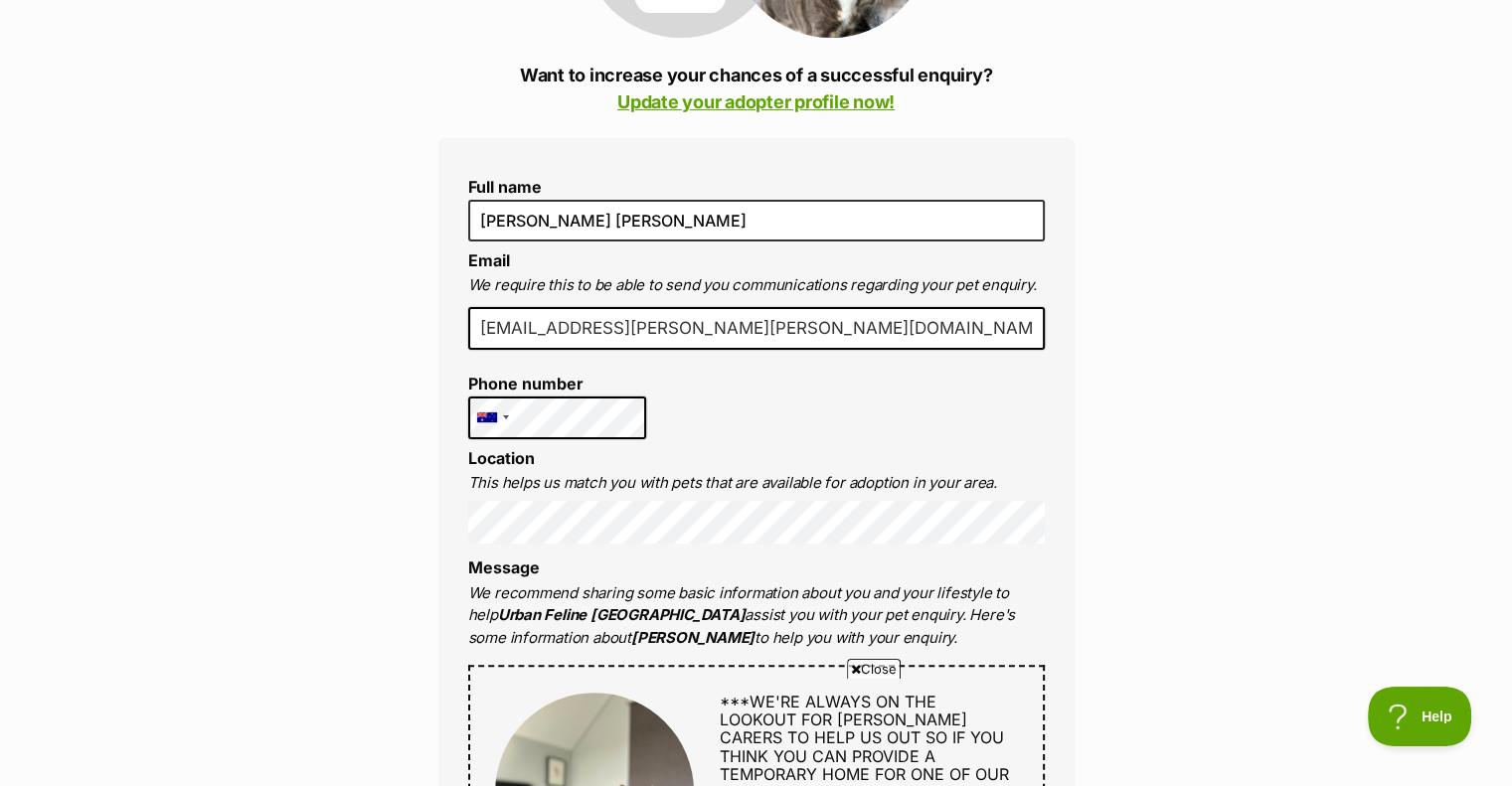 click on "Enquire about  Tanya
Want to increase your chances of a successful enquiry?
Update your adopter profile now!
Full name Jody Marie
Email
We require this to be able to send you communications regarding your pet enquiry.
tes.jody.calpito@gmail.com
Phone number United States +1 United Kingdom +44 Afghanistan (‫افغانستان‬‎) +93 Albania (Shqipëri) +355 Algeria (‫الجزائر‬‎) +213 American Samoa +1684 Andorra +376 Angola +244 Anguilla +1264 Antigua and Barbuda +1268 Argentina +54 Armenia (Հայաստան) +374 Aruba +297 Australia +61 Austria (Österreich) +43 Azerbaijan (Azərbaycan) +994 Bahamas +1242 Bahrain (‫البحرين‬‎) +973 Bangladesh (বাংলাদেশ) +880 Barbados +1246 Belarus (Беларусь) +375 Belgium (België) +32 Belize +501 Benin (Bénin) +229 Bermuda +1441 Bhutan (འབྲུག) +975 Bolivia +591 Bosnia and Herzegovina (Босна и Херцеговина) +387 Botswana +267 Brazil (Brasil) +55 +1" at bounding box center (756, 1112) 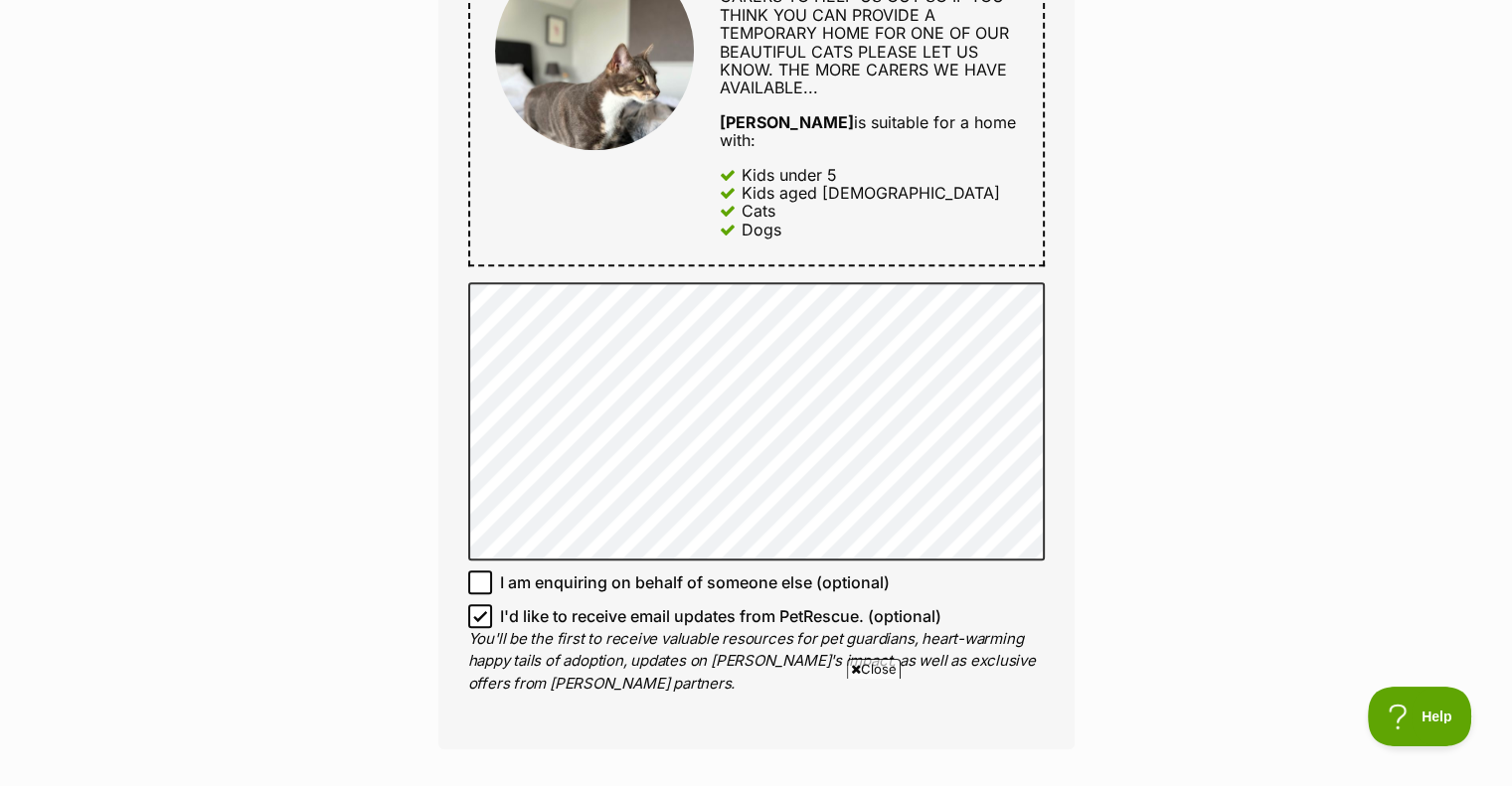 scroll, scrollTop: 1156, scrollLeft: 0, axis: vertical 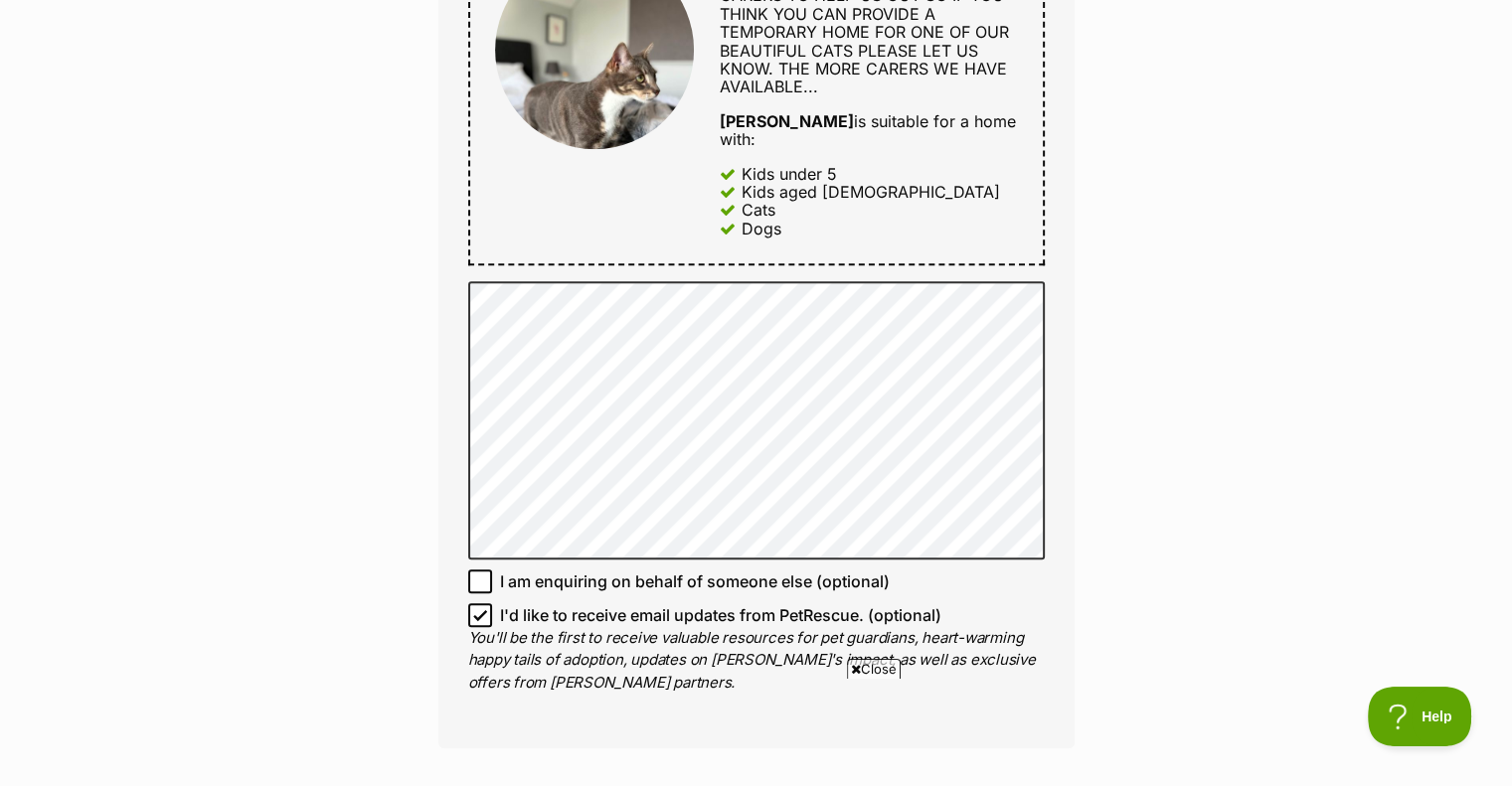 click 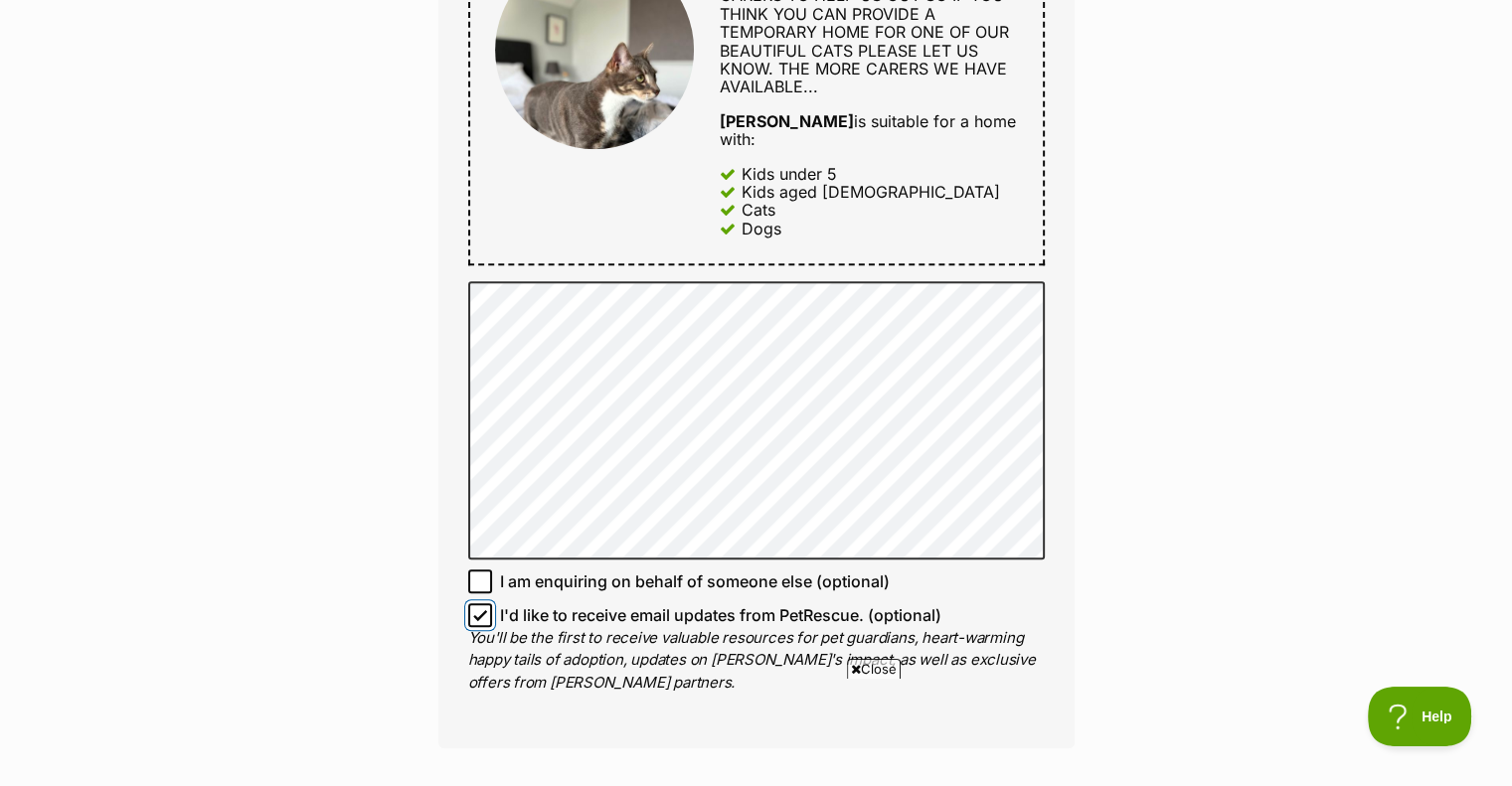 checkbox on "false" 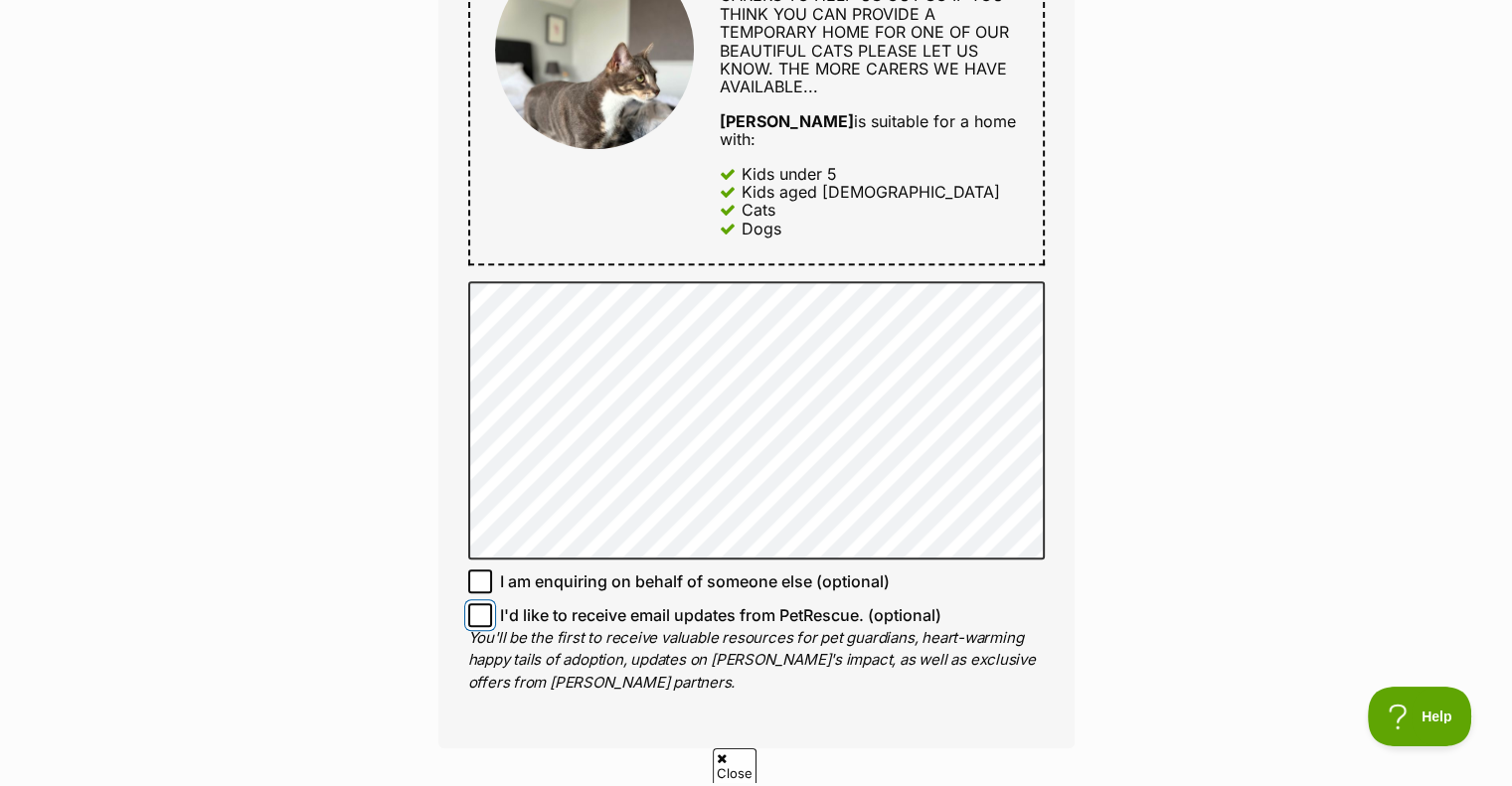 scroll, scrollTop: 0, scrollLeft: 0, axis: both 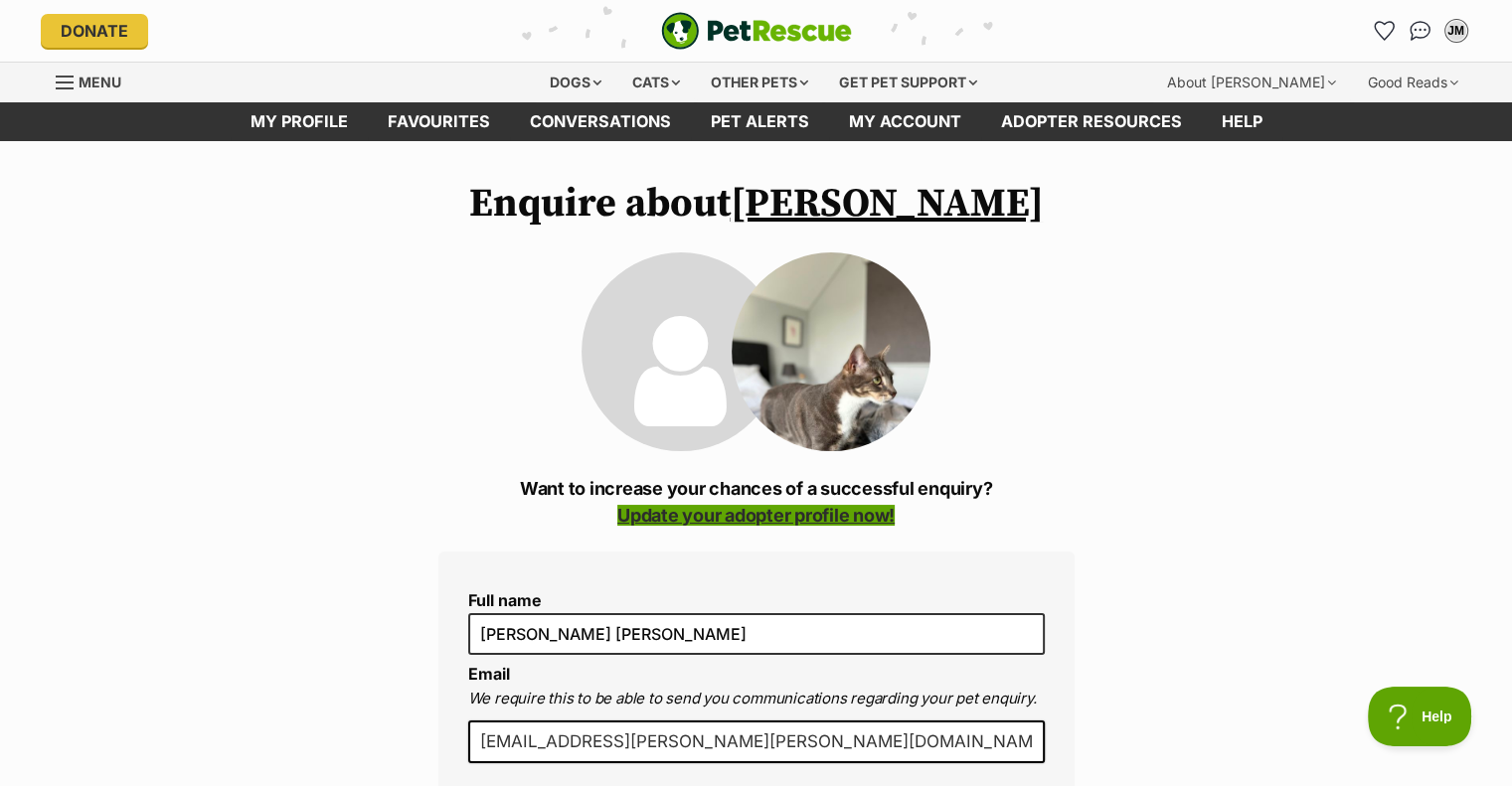 click on "Update your adopter profile now!" at bounding box center (756, 515) 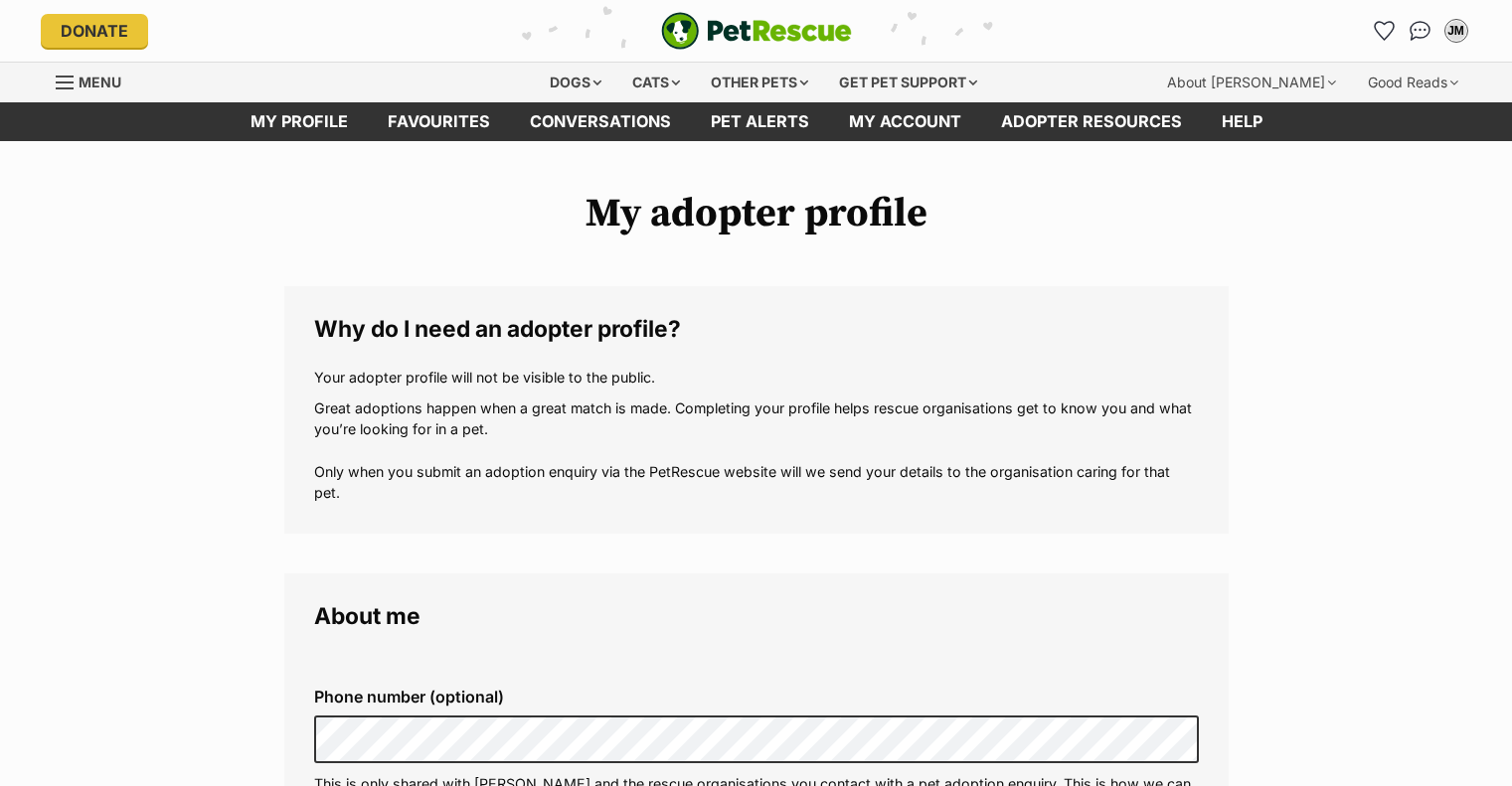 scroll, scrollTop: 0, scrollLeft: 0, axis: both 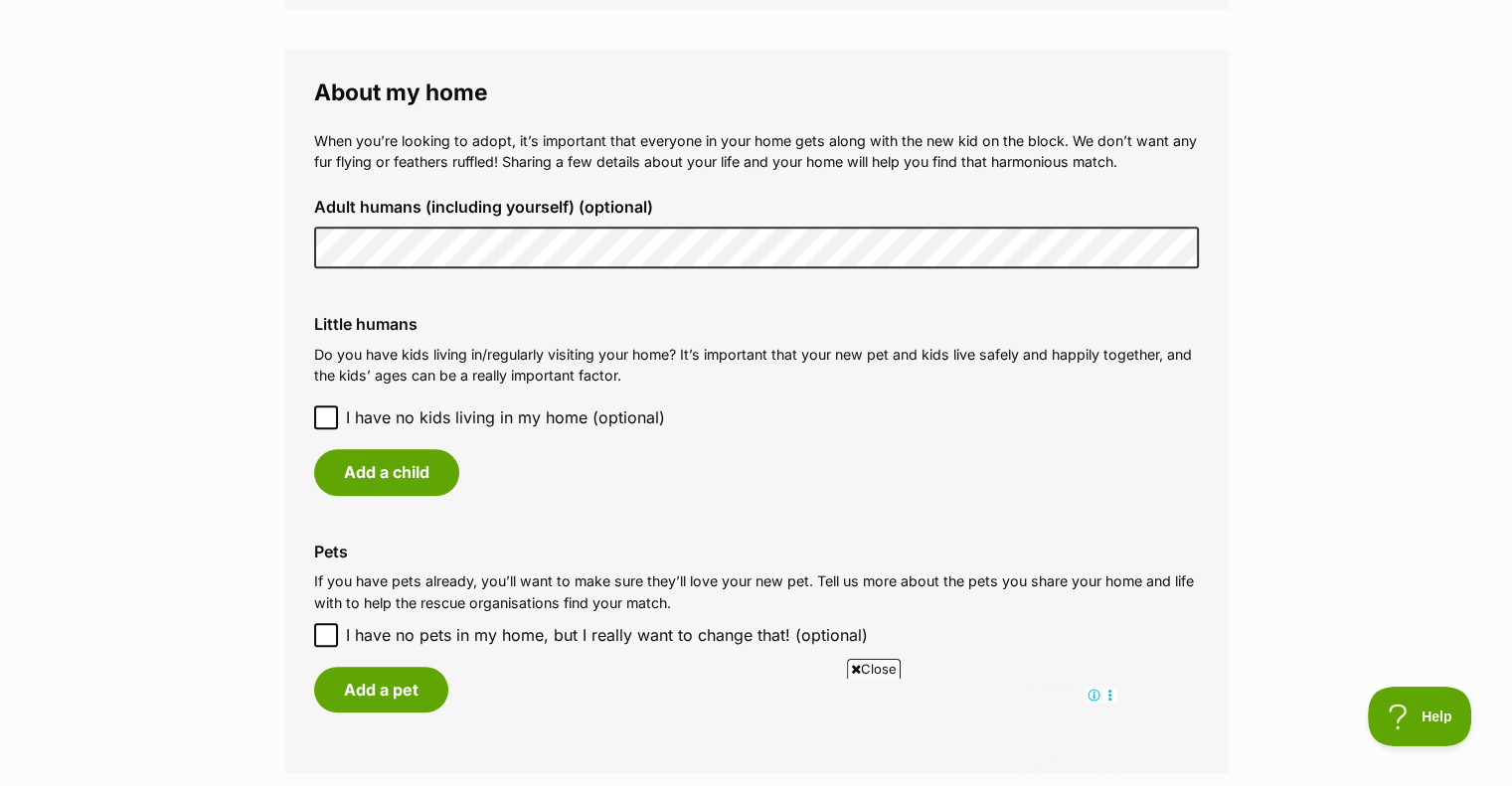 click 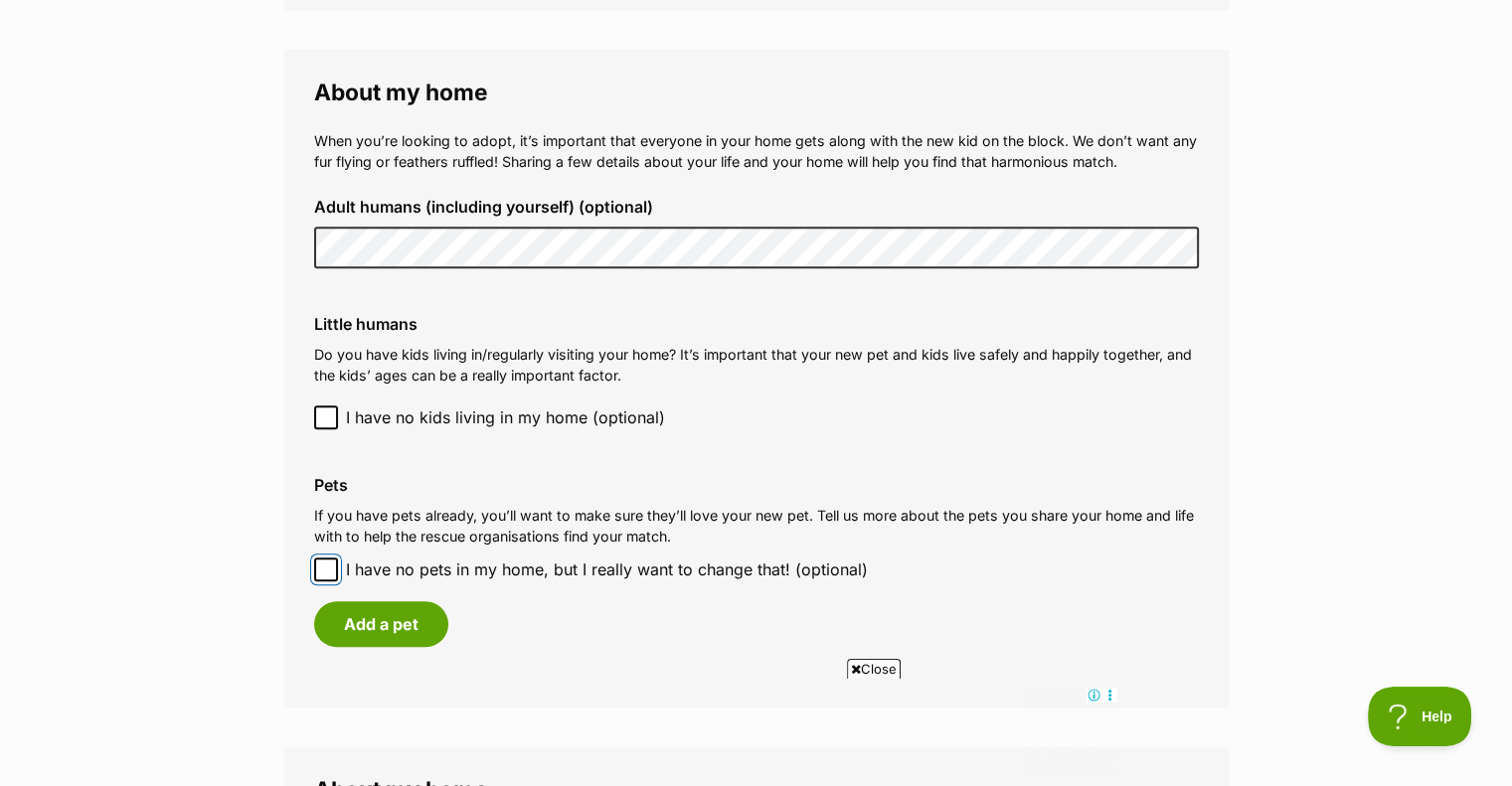 click on "I have no pets in my home, but I really want to change that! (optional)" at bounding box center [326, 569] 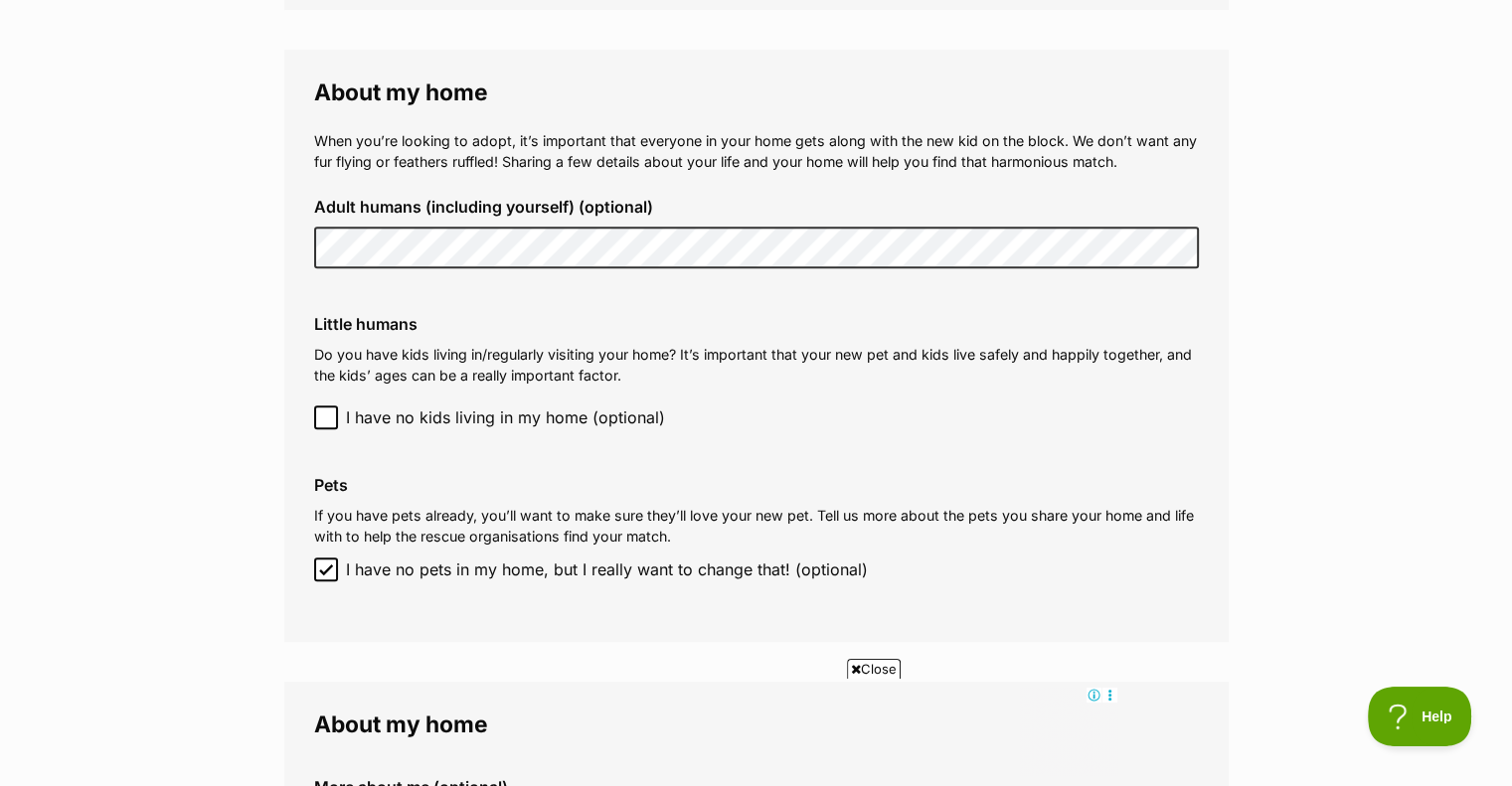 click on "My adopter profile
Why do I need an adopter profile?
Your adopter profile will not be visible to the public.
Great adoptions happen when a great match is made. Completing your profile helps rescue organisations get to know you and what you’re looking for in a pet. Only when you submit an adoption enquiry via the PetRescue website will we send your details to the organisation caring for that pet.
About me
Phone number (optional)
This is only shared with PetRescue and the rescue organisations you contact with a pet adoption enquiry. This is how we can all get in touch.
Where you live
Address line 1 (optional)
Address line 2 (optional)
Suburb (optional)
State
Postcode
Enter your postcode, or start typing the suburb and select the relevant location.
Profile photo (optional)
Upload image
Remove profile image (optional)
Additional photos (optional)" at bounding box center (756, 56) 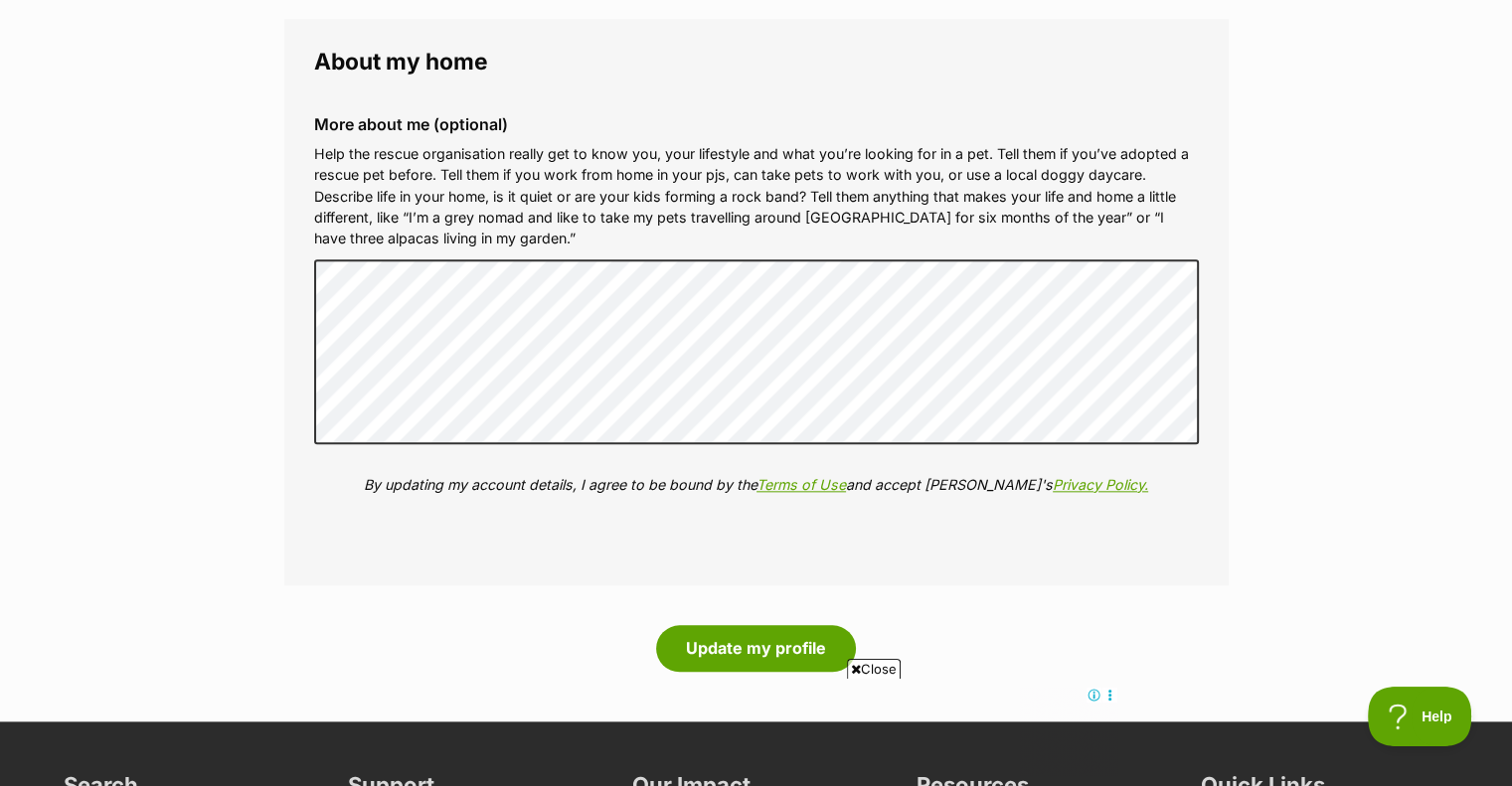scroll, scrollTop: 2078, scrollLeft: 0, axis: vertical 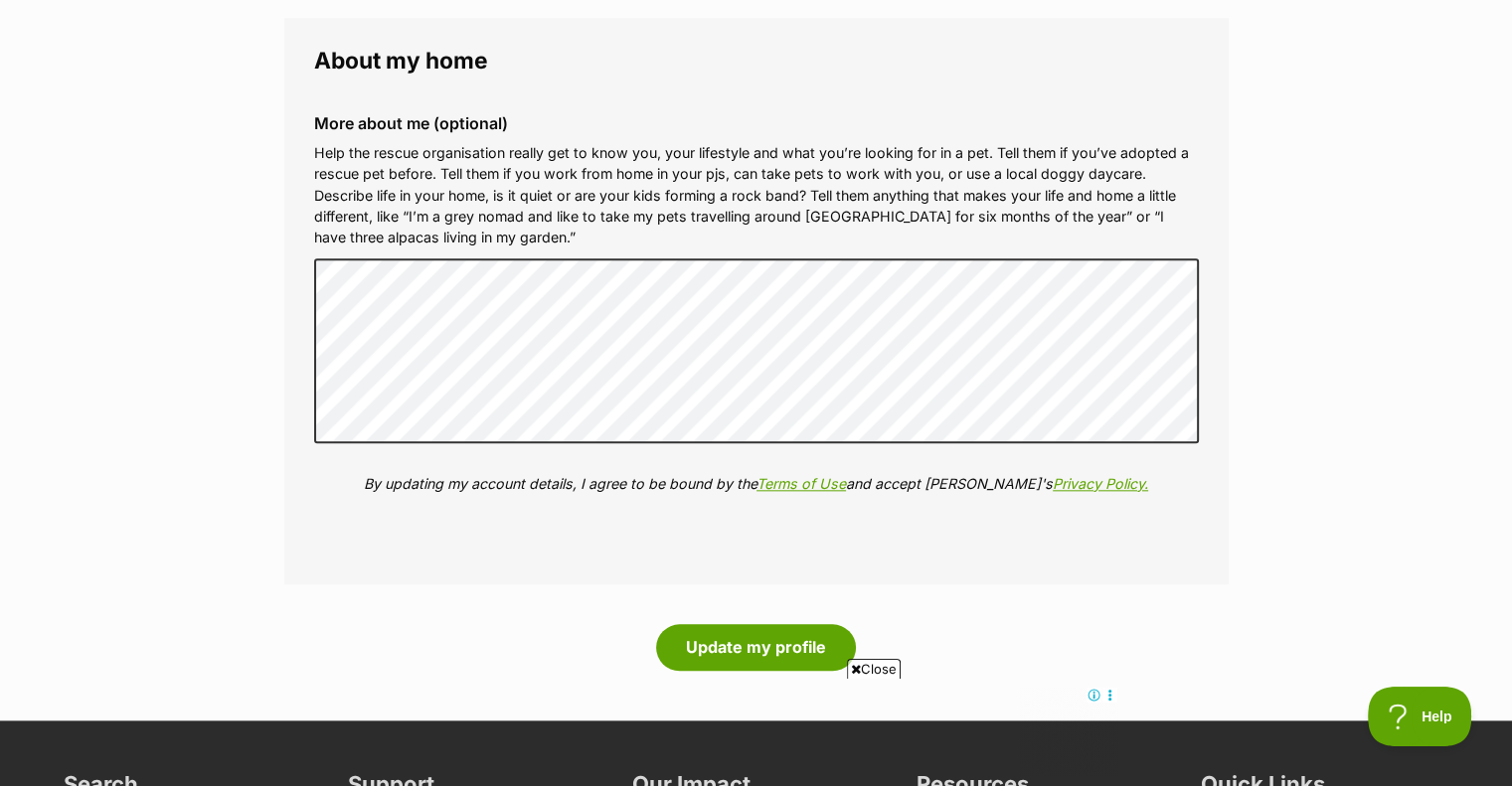 click on "My adopter profile
Why do I need an adopter profile?
Your adopter profile will not be visible to the public.
Great adoptions happen when a great match is made. Completing your profile helps rescue organisations get to know you and what you’re looking for in a pet. Only when you submit an adoption enquiry via the PetRescue website will we send your details to the organisation caring for that pet.
About me
Phone number (optional)
This is only shared with PetRescue and the rescue organisations you contact with a pet adoption enquiry. This is how we can all get in touch.
Where you live
Address line 1 (optional)
Address line 2 (optional)
Suburb (optional)
State
Postcode
Enter your postcode, or start typing the suburb and select the relevant location.
Profile photo (optional)
Upload image
Remove profile image (optional)
Additional photos (optional)" at bounding box center [756, -608] 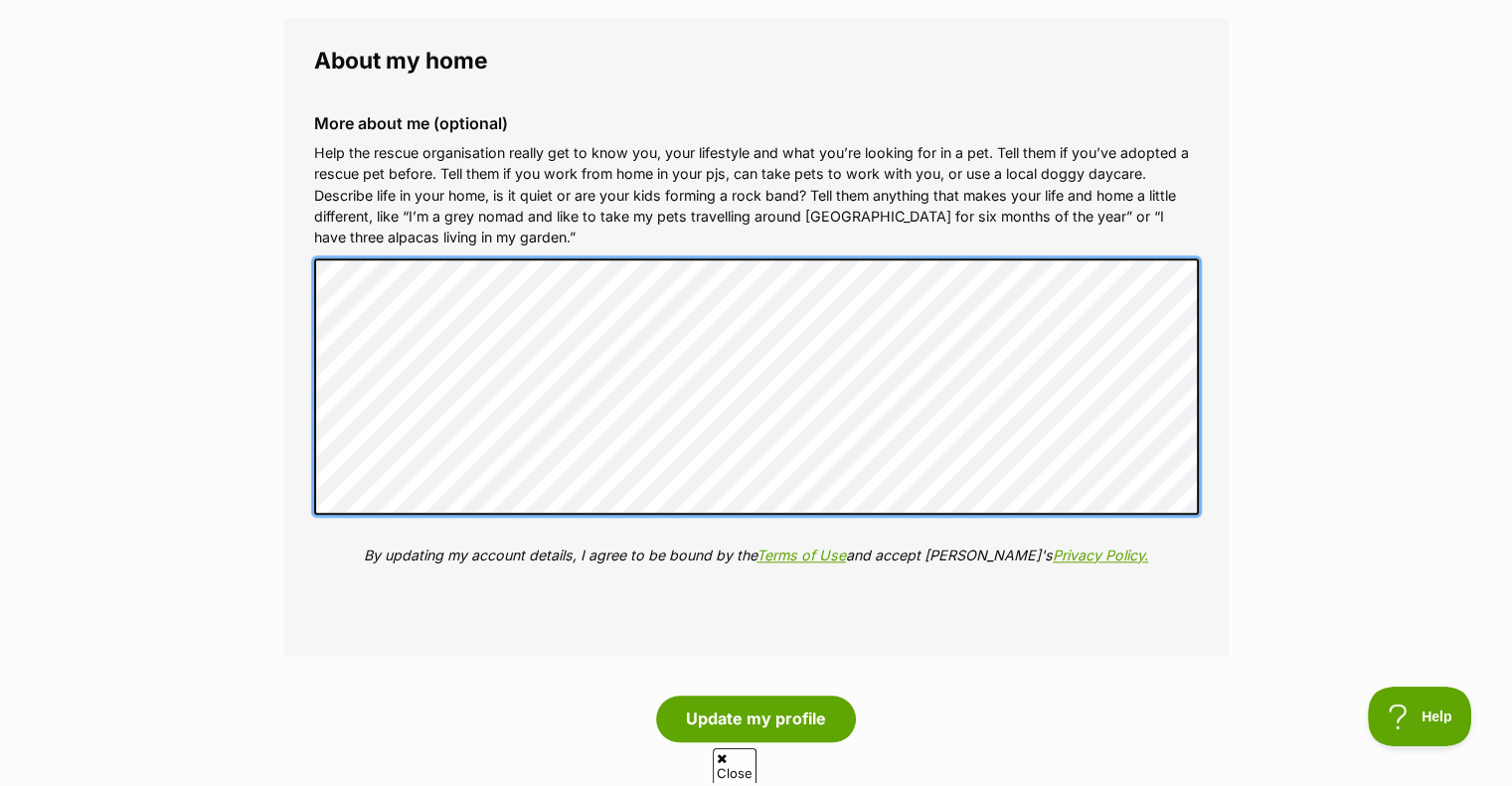 scroll, scrollTop: 0, scrollLeft: 0, axis: both 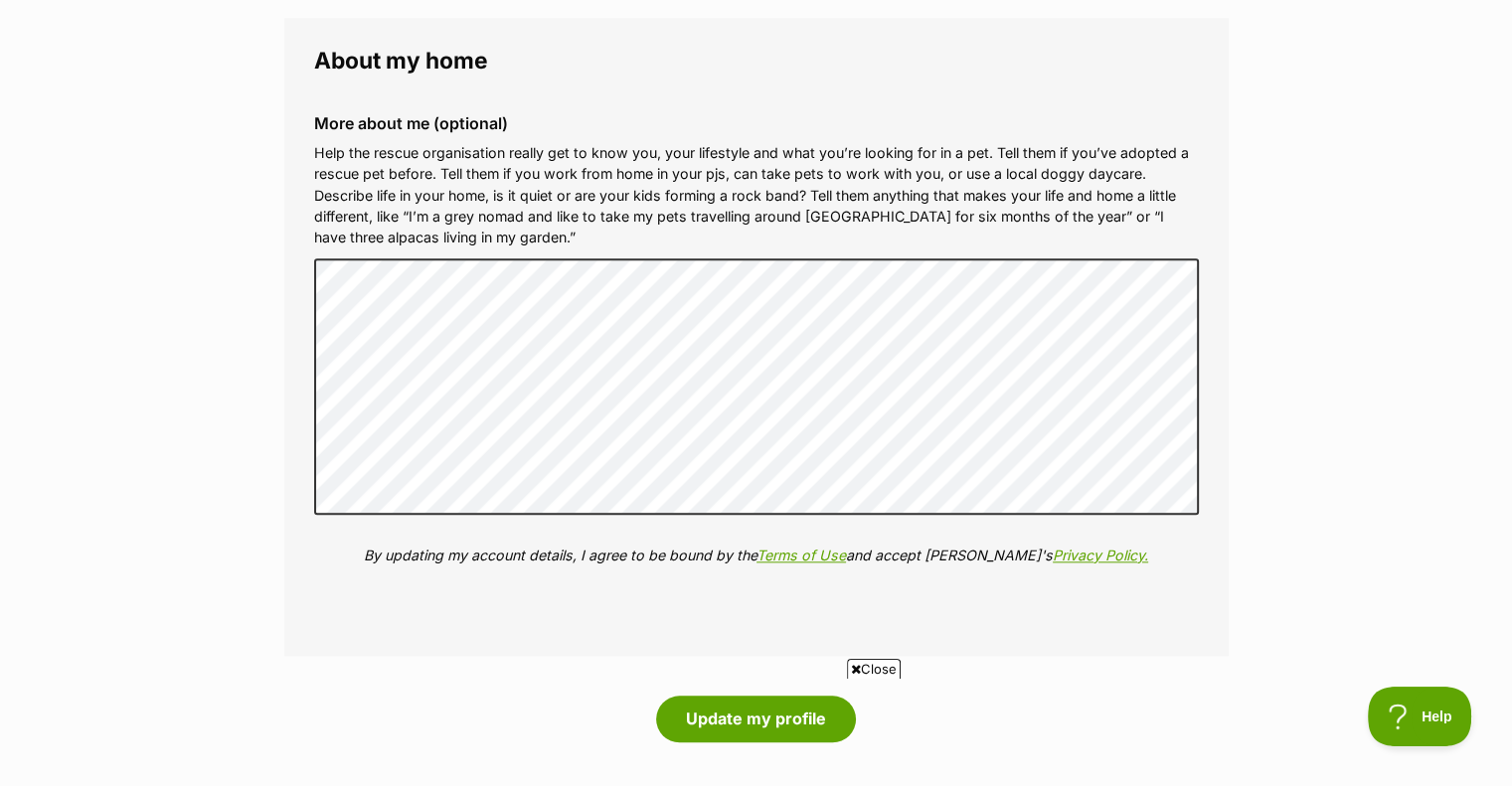 click on "More about me (optional)
Help the rescue organisation really get to know you, your lifestyle and what you’re looking for in a pet. Tell them if you’ve adopted a rescue pet before. Tell them if you work from home in your pjs, can take pets to work with you, or use a local doggy daycare. Describe life in your home, is it quiet or are your kids forming a rock band? Tell them anything that makes your life and home a little different, like “I’m a grey nomad and like to take my pets travelling around Australia for six months of the year” or “I have three alpacas living in my garden.”
By updating my account details, I agree to be bound by the  Terms of Use  and accept PetRescue's  Privacy Policy." at bounding box center [756, 355] 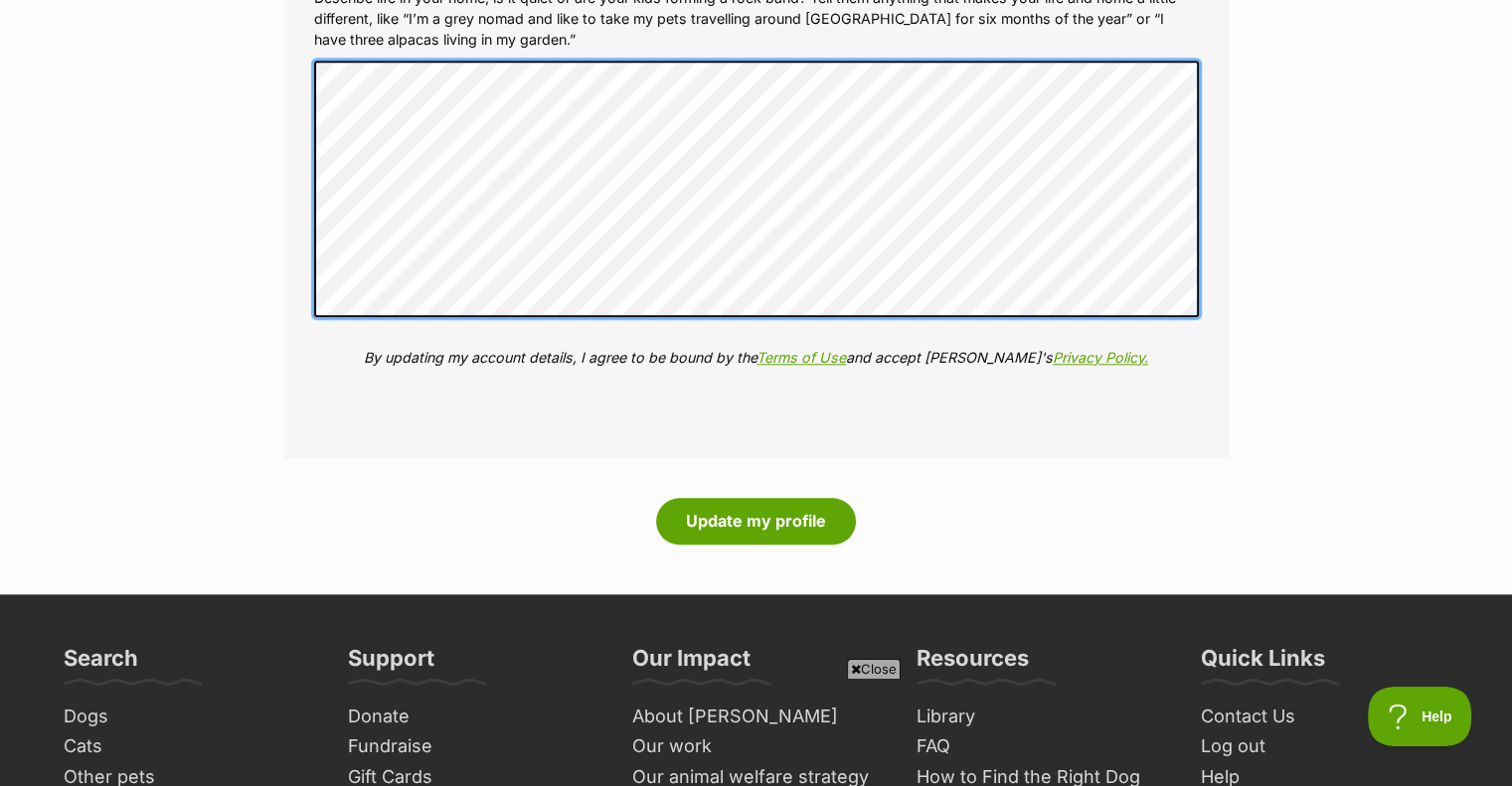 scroll, scrollTop: 2285, scrollLeft: 0, axis: vertical 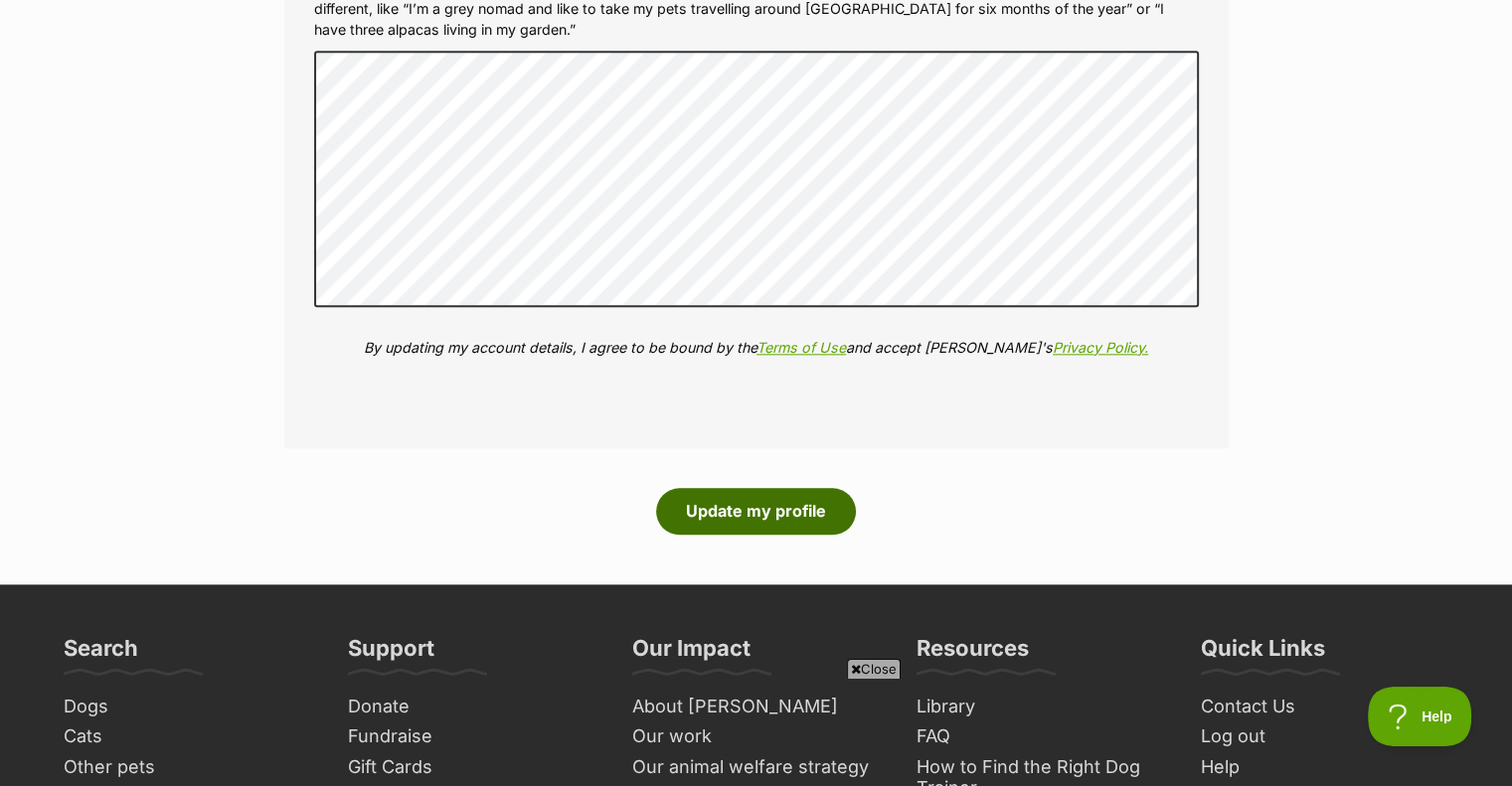 click on "Update my profile" at bounding box center (756, 511) 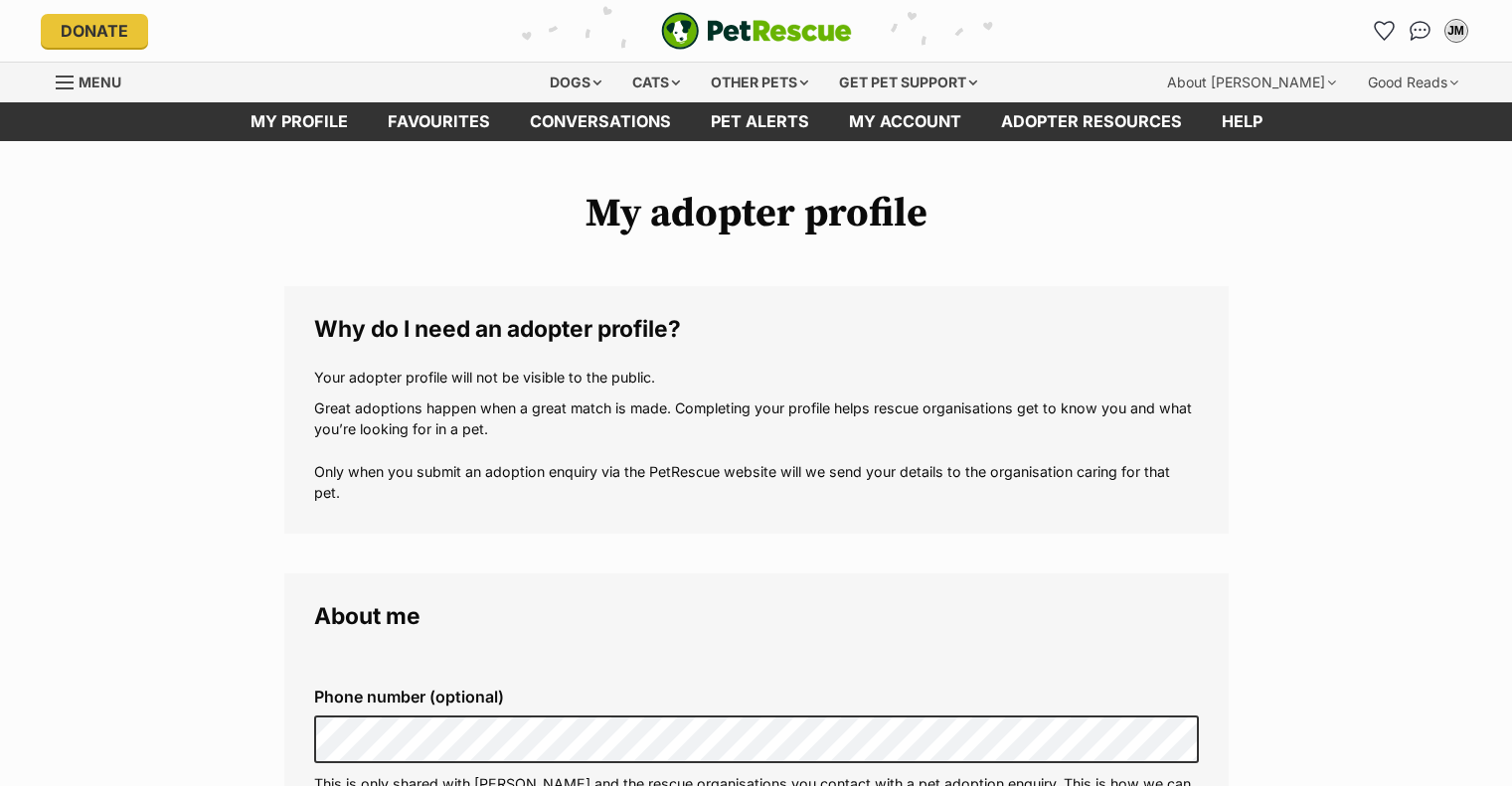 scroll, scrollTop: 0, scrollLeft: 0, axis: both 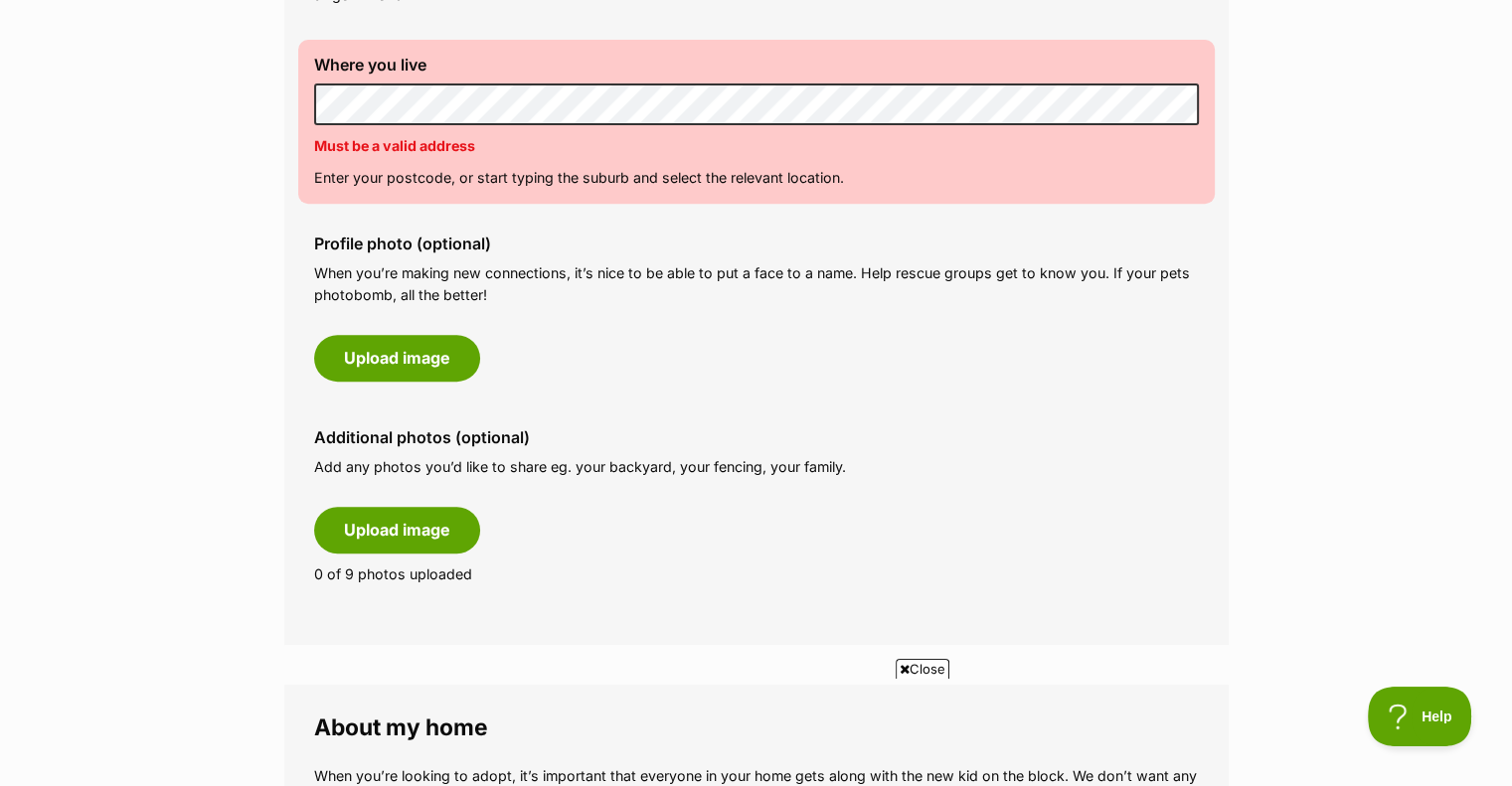 click on "Profile photo (optional)
When you’re making new connections, it’s nice to be able to put a face to a name. Help rescue groups get to know you. If your pets photobomb, all the better!
Upload image" at bounding box center (756, 307) 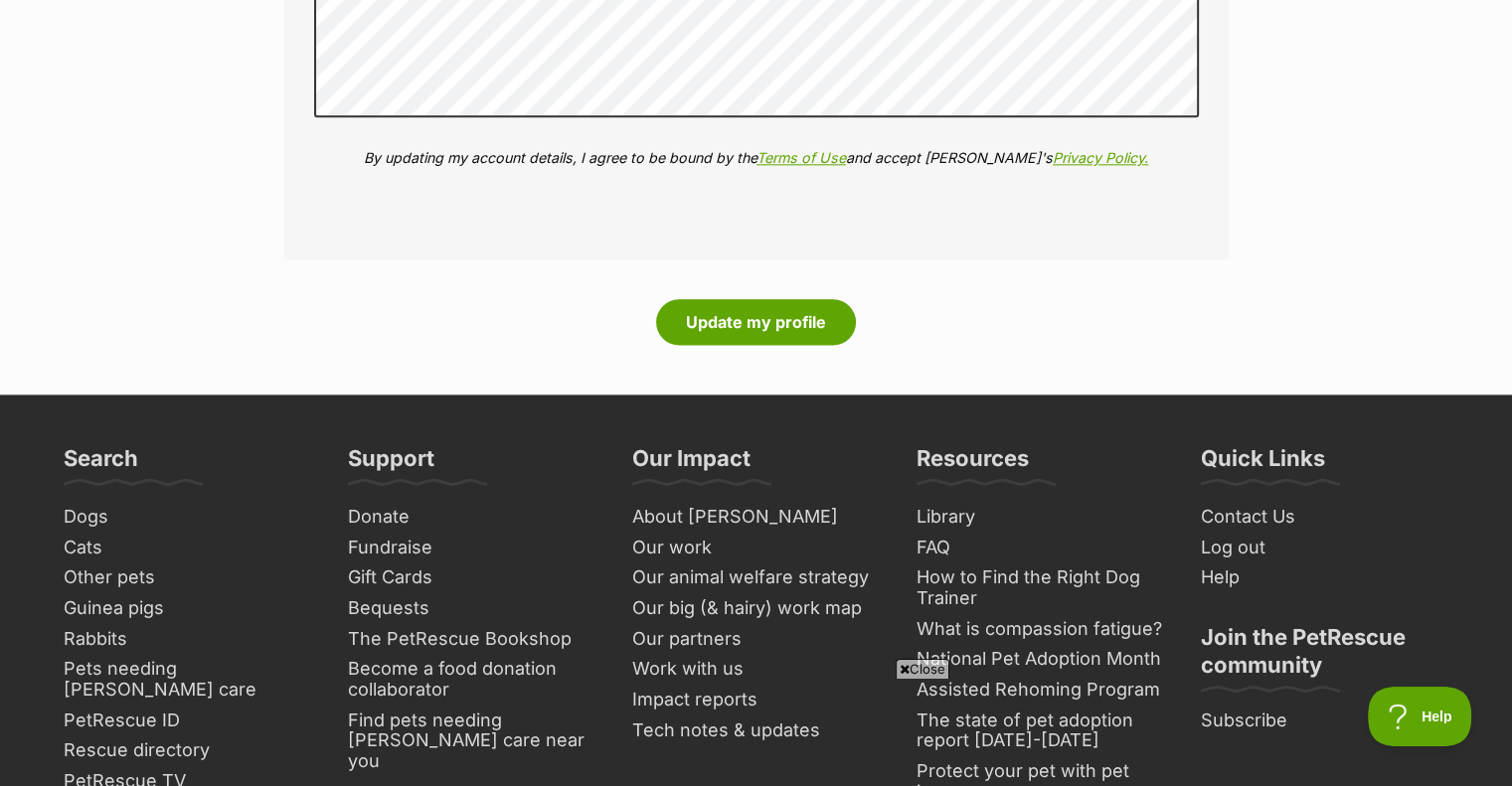 scroll, scrollTop: 2454, scrollLeft: 0, axis: vertical 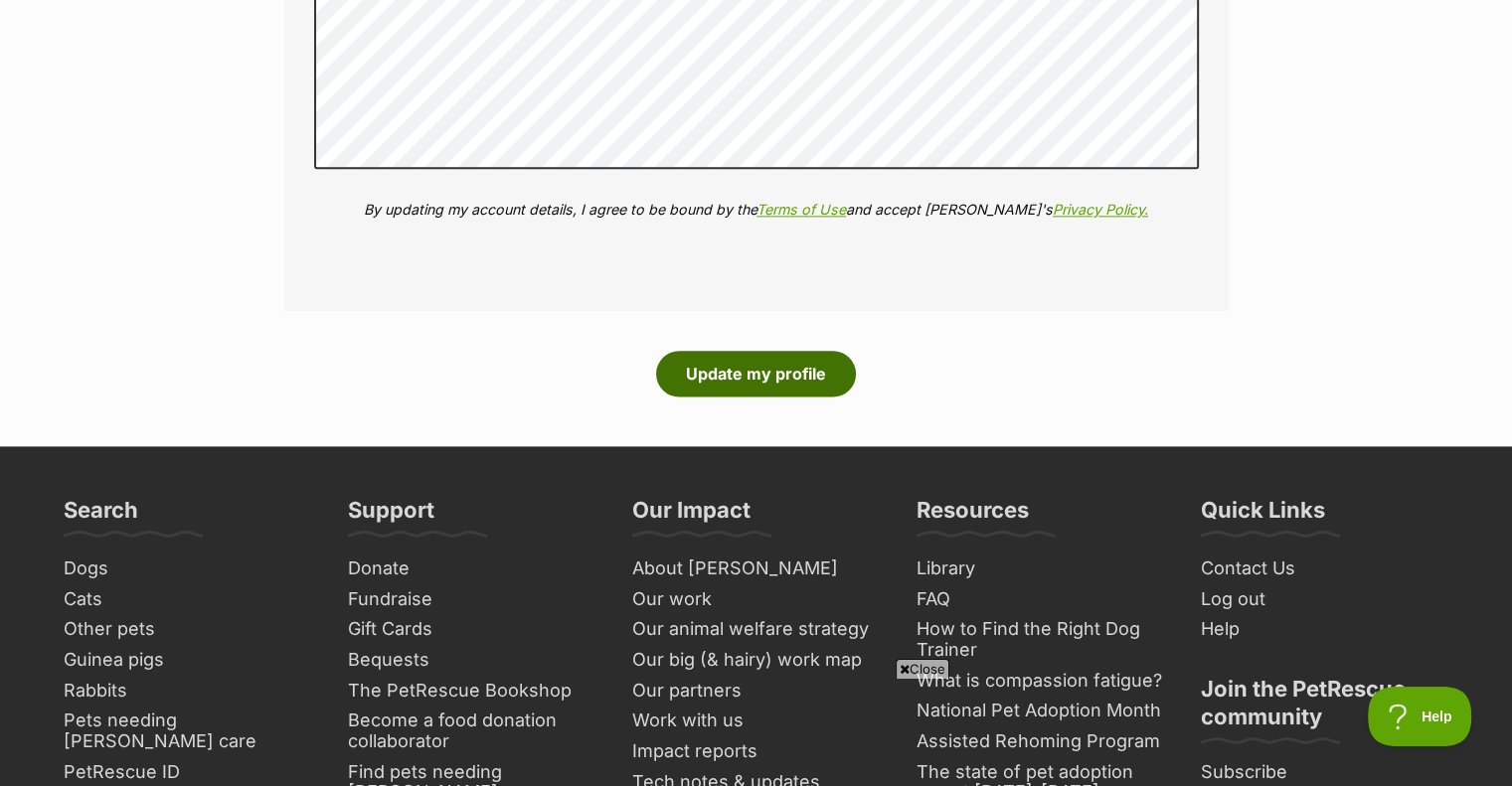 click on "Update my profile" at bounding box center (756, 374) 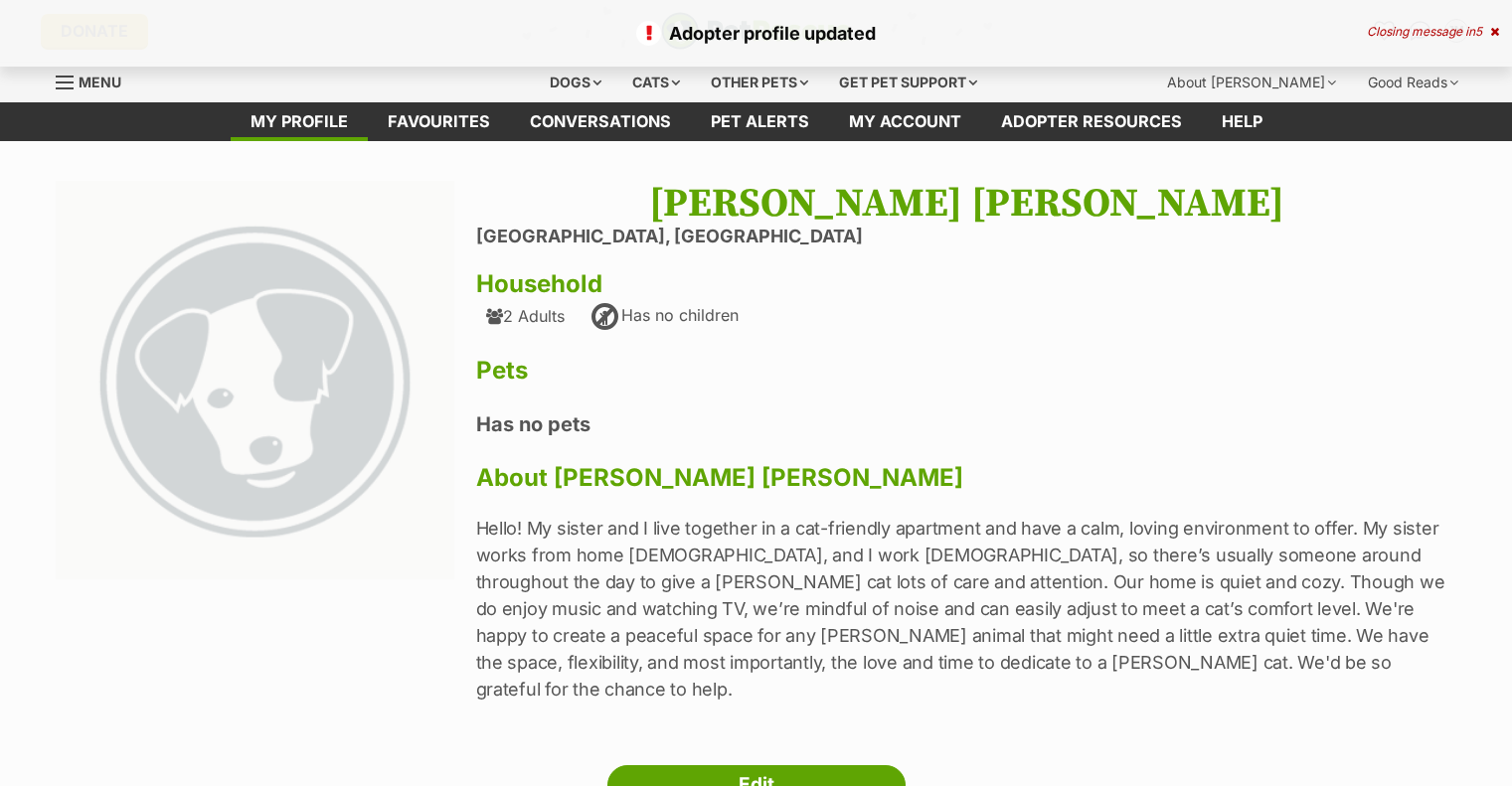 scroll, scrollTop: 0, scrollLeft: 0, axis: both 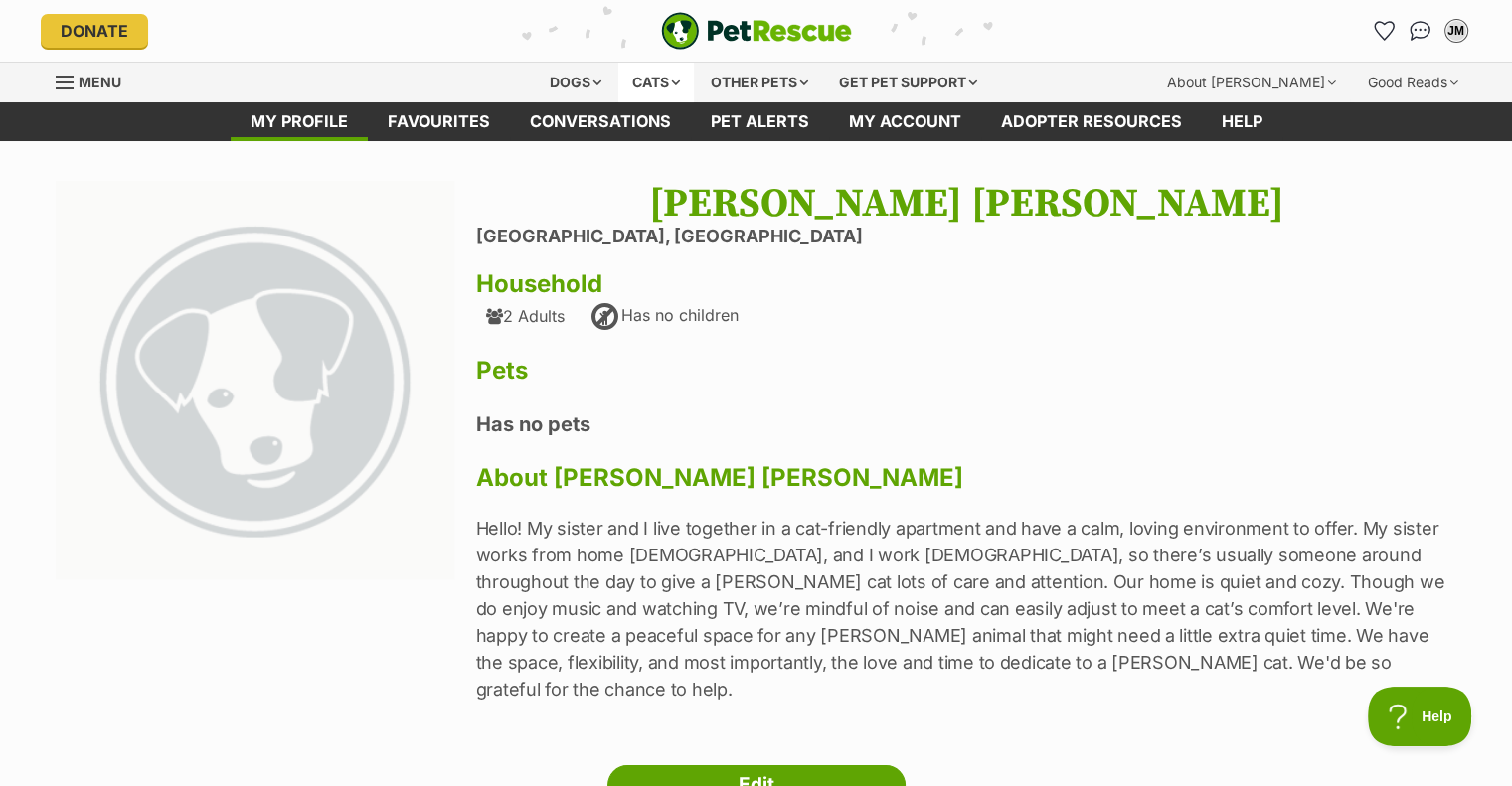 click on "Cats" at bounding box center [656, 82] 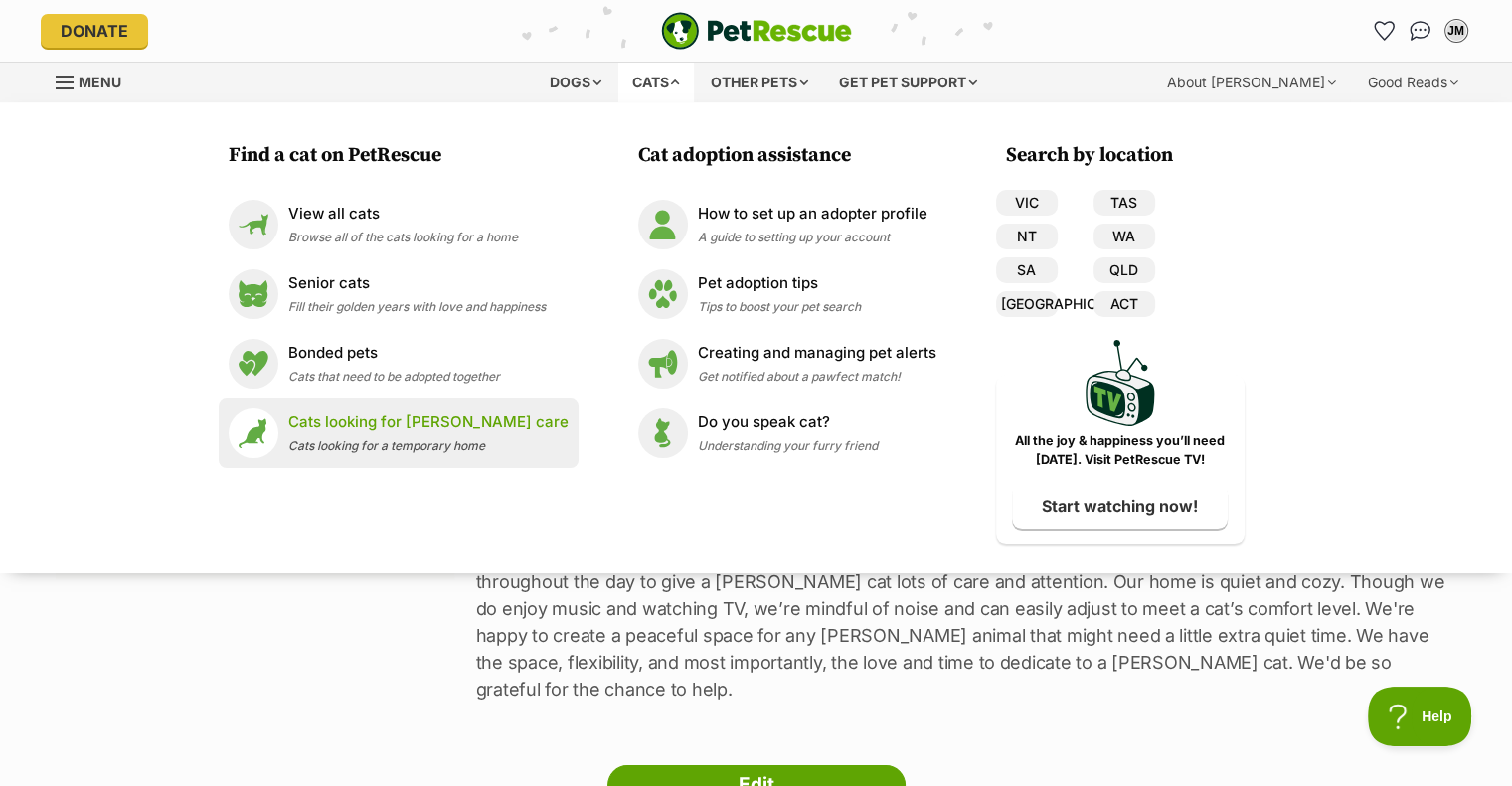 click on "Cats looking for [PERSON_NAME] care
Cats looking for a temporary home" at bounding box center [428, 432] 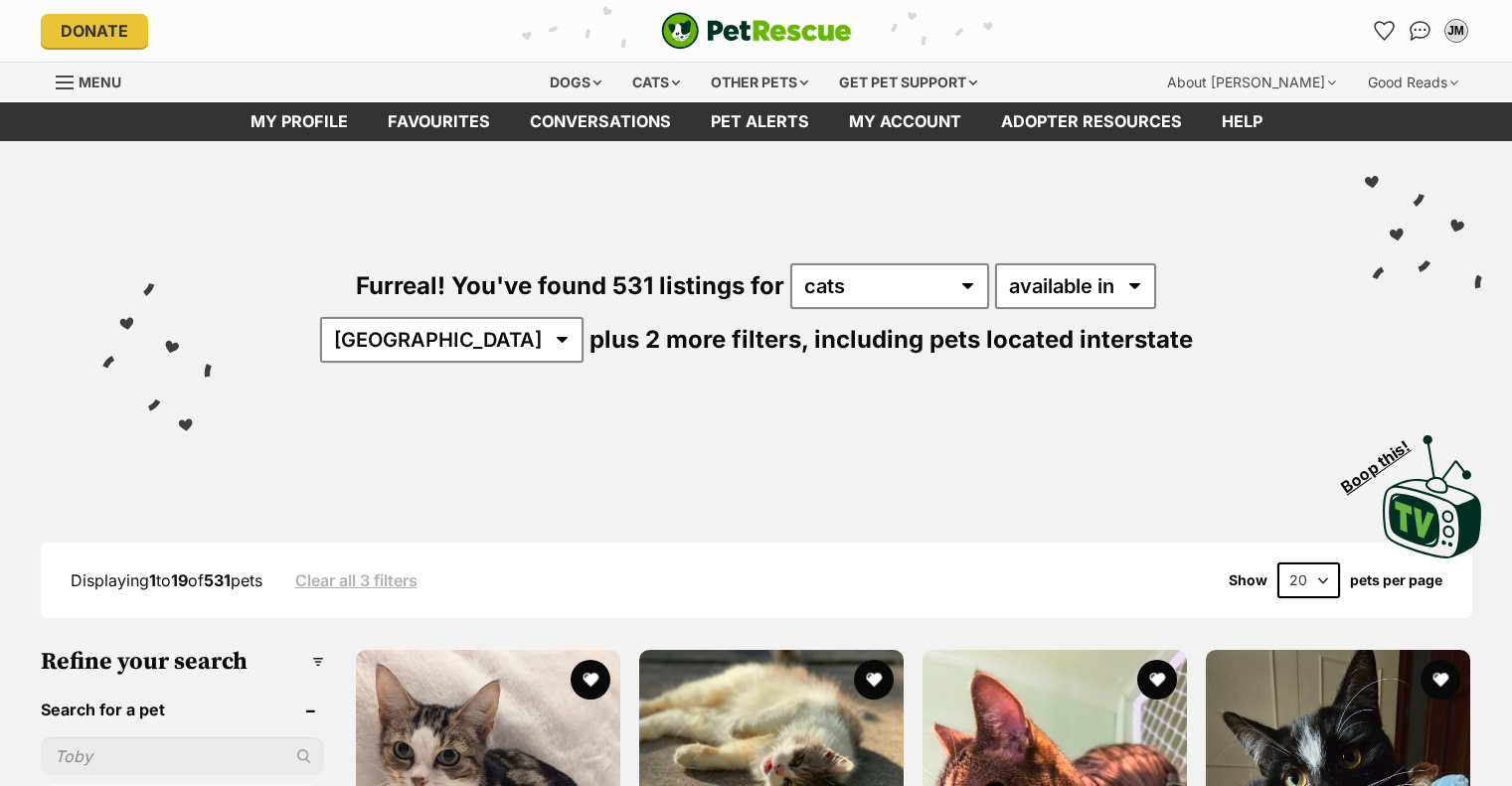 scroll, scrollTop: 0, scrollLeft: 0, axis: both 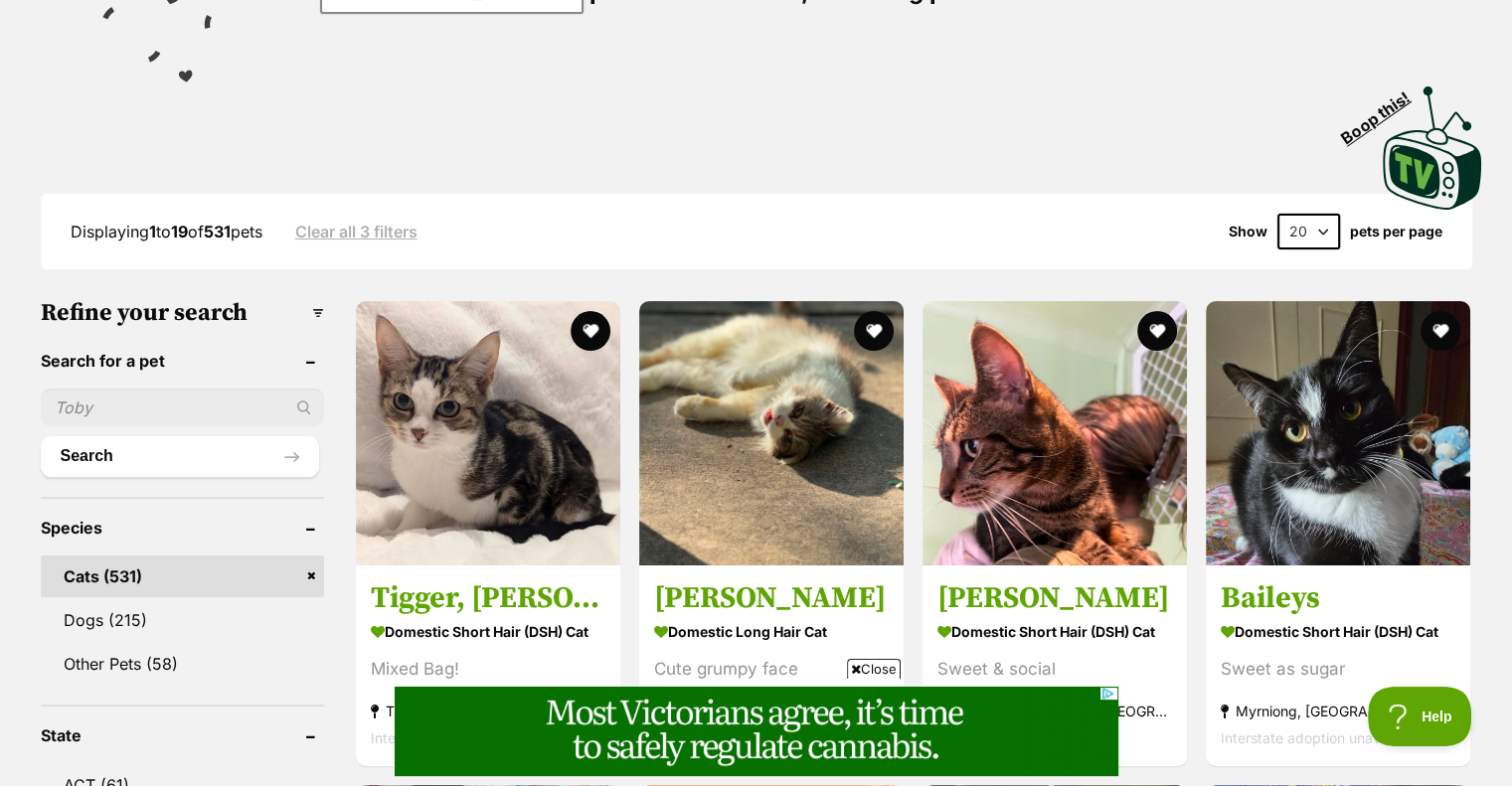 click at bounding box center (182, 407) 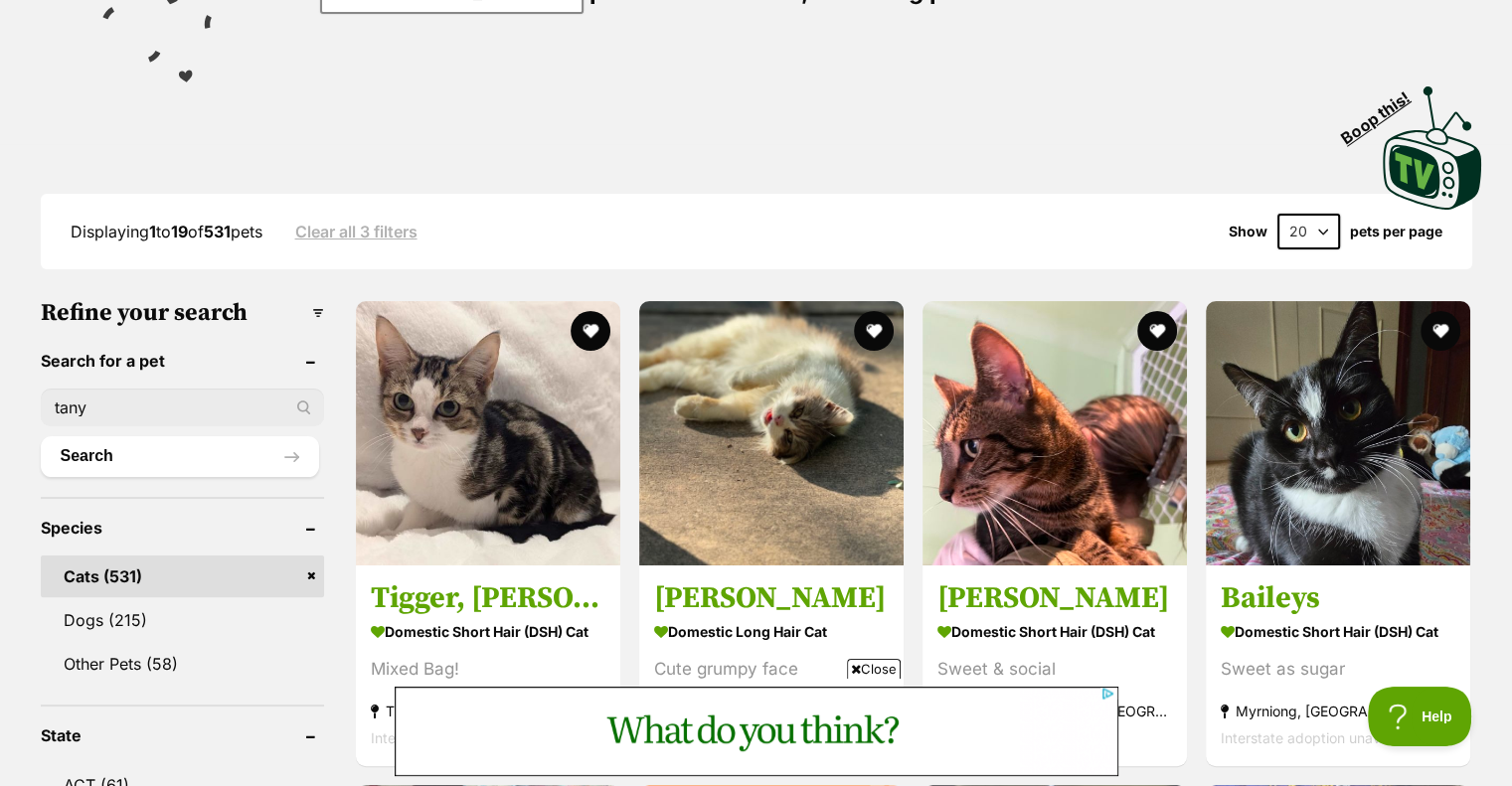 scroll, scrollTop: 0, scrollLeft: 0, axis: both 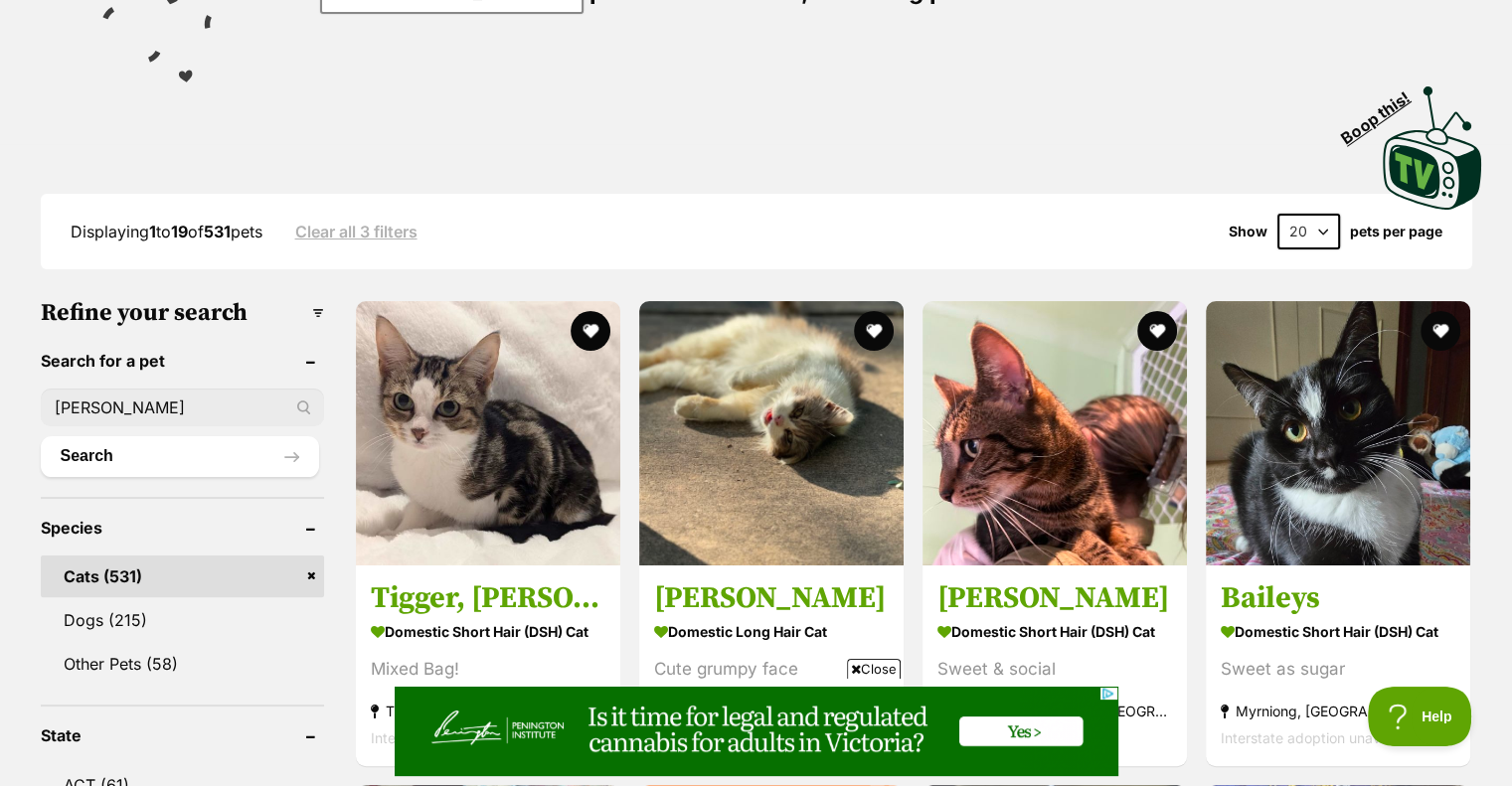 type on "tanya" 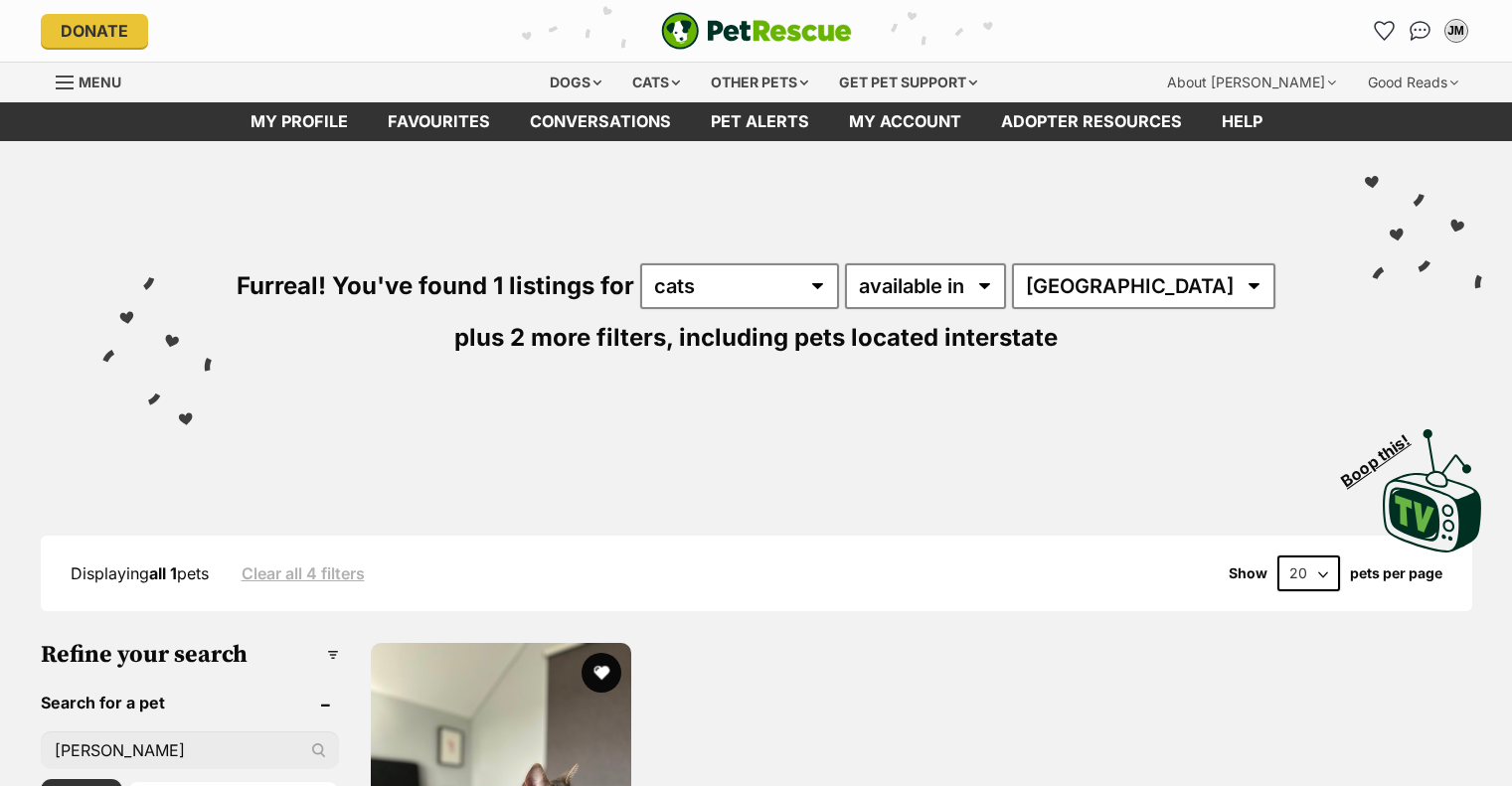 scroll, scrollTop: 0, scrollLeft: 0, axis: both 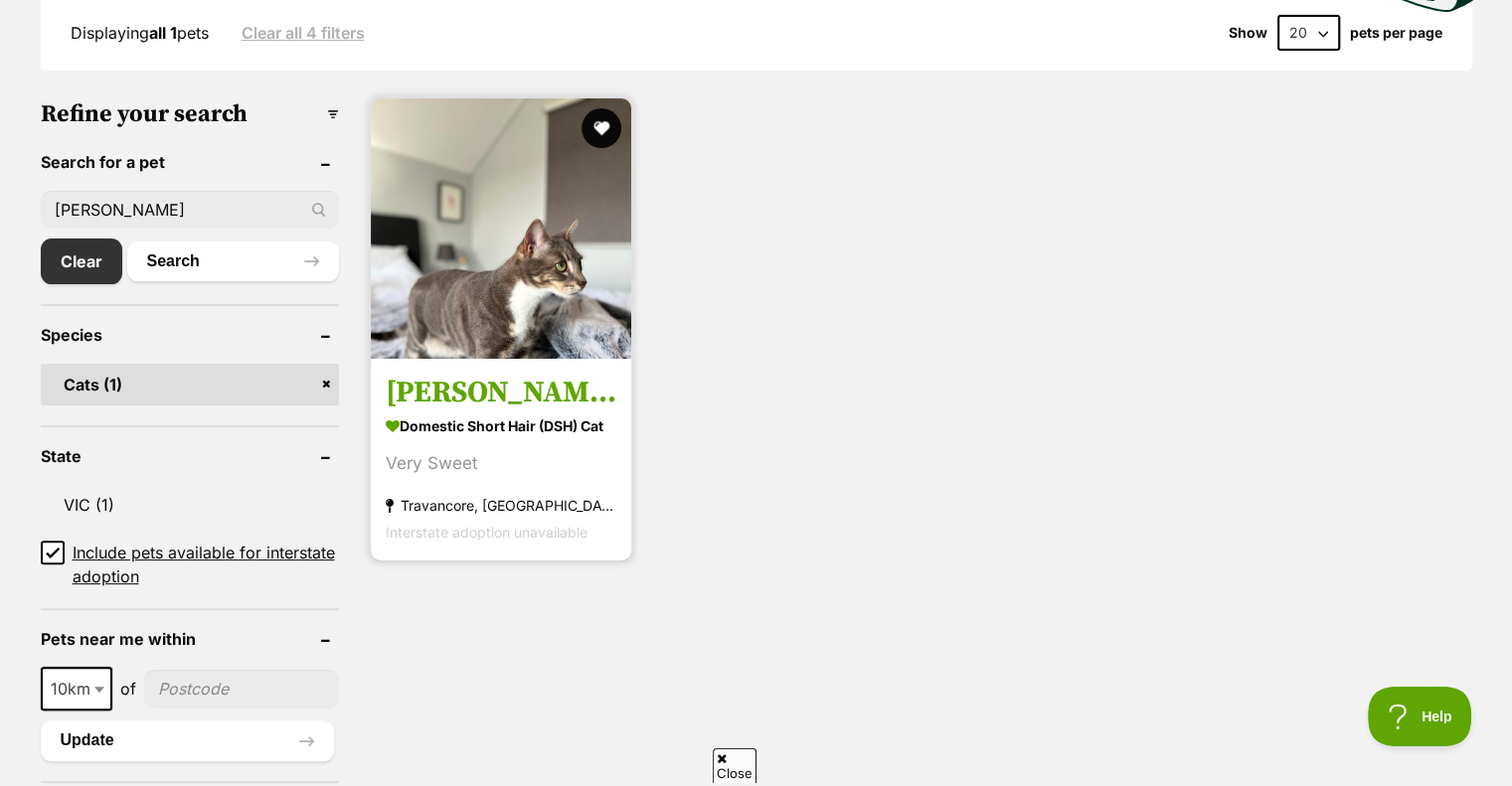click on "Domestic Short Hair (DSH) Cat" at bounding box center (501, 425) 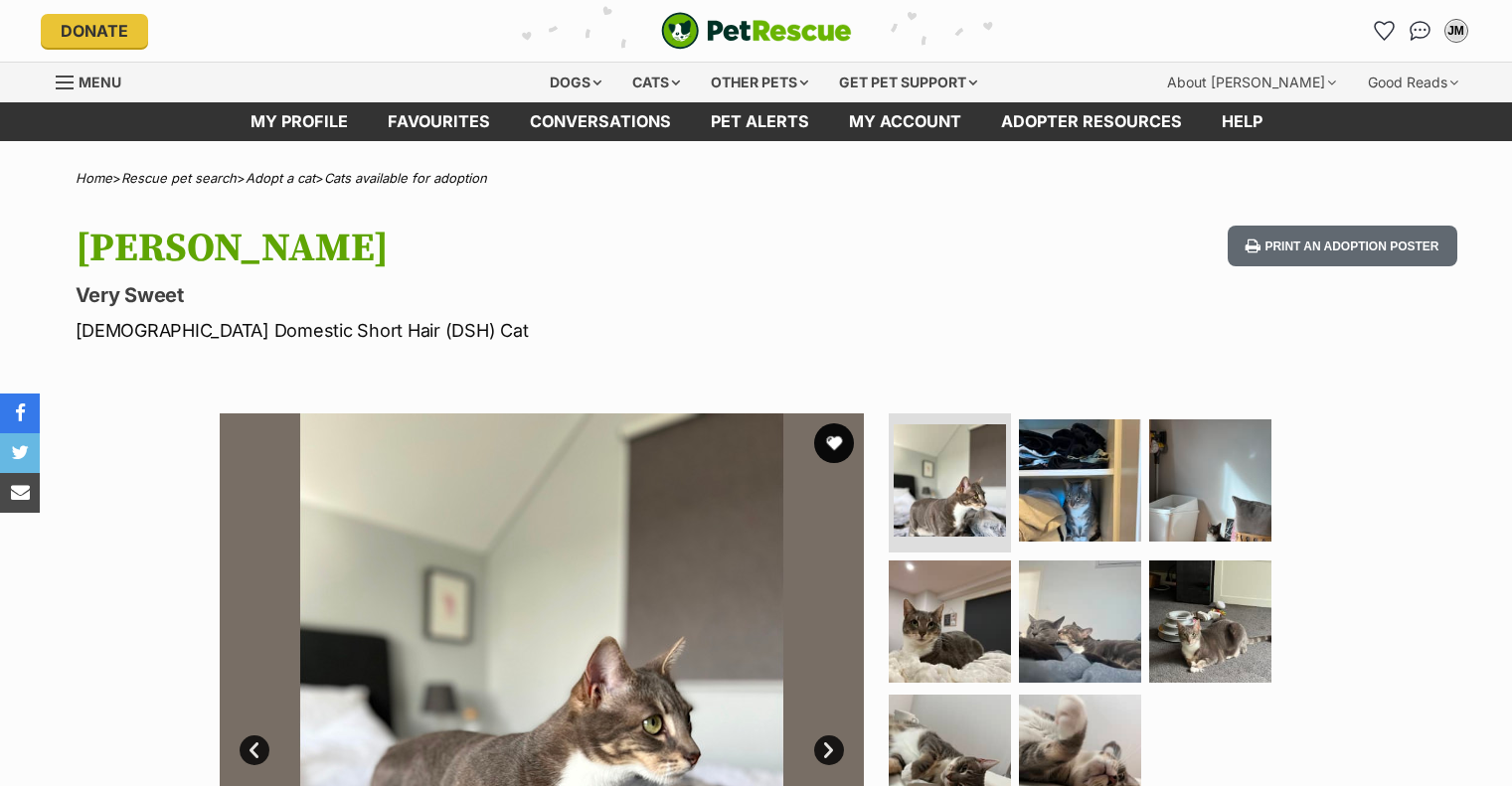 scroll, scrollTop: 0, scrollLeft: 0, axis: both 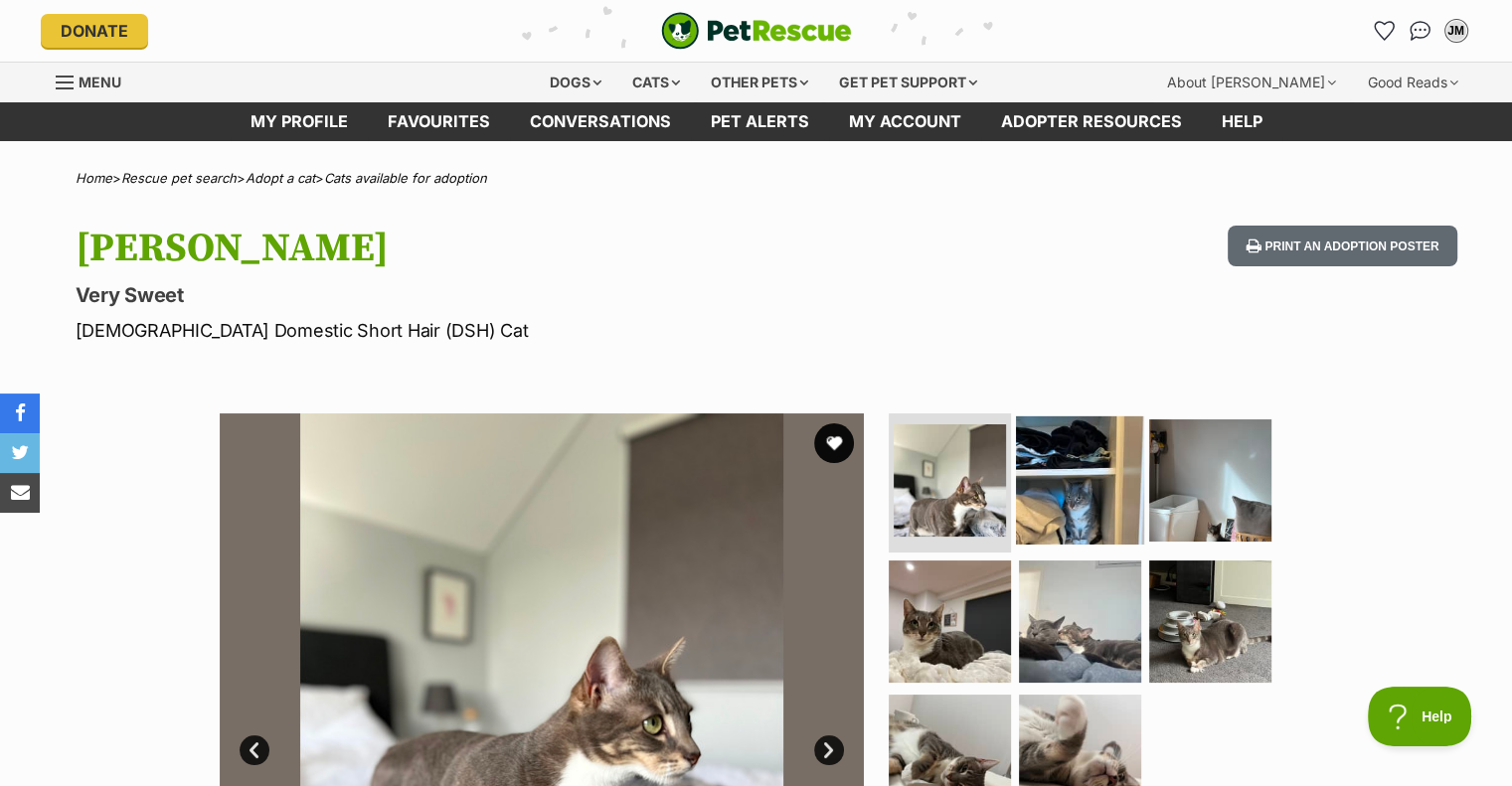 click at bounding box center [1080, 480] 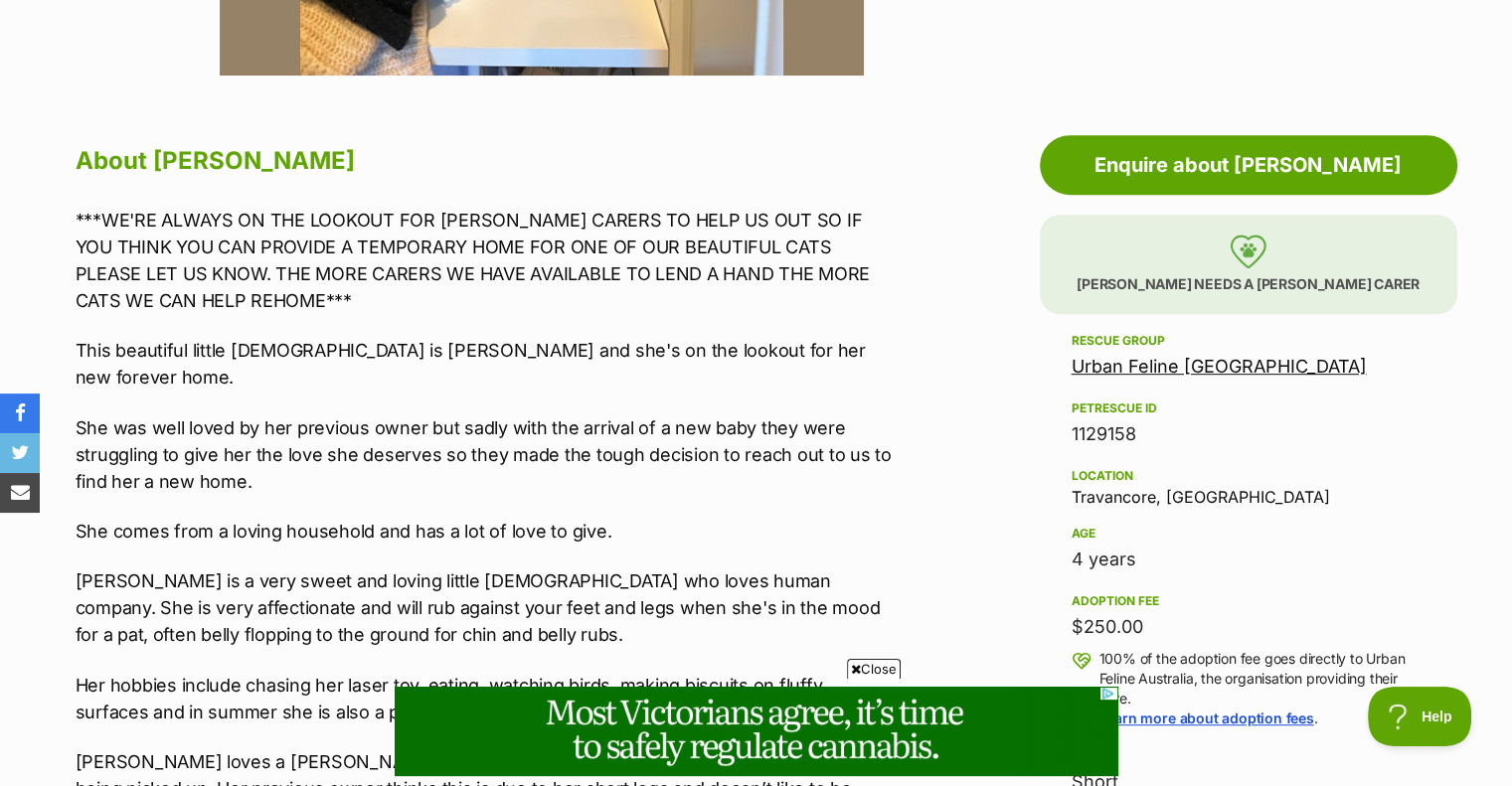 scroll, scrollTop: 918, scrollLeft: 0, axis: vertical 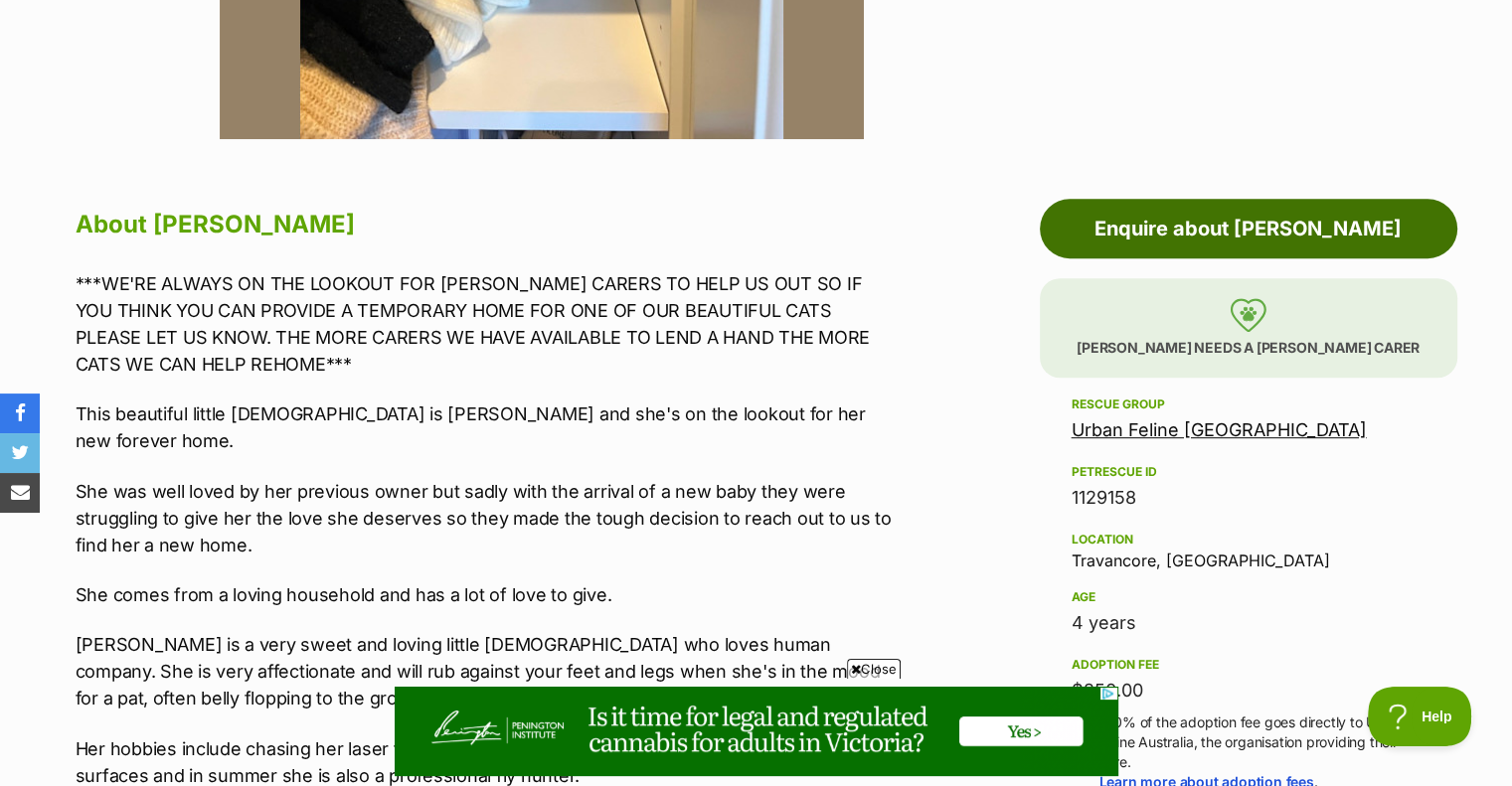 click on "Enquire about Tanya" at bounding box center [1249, 229] 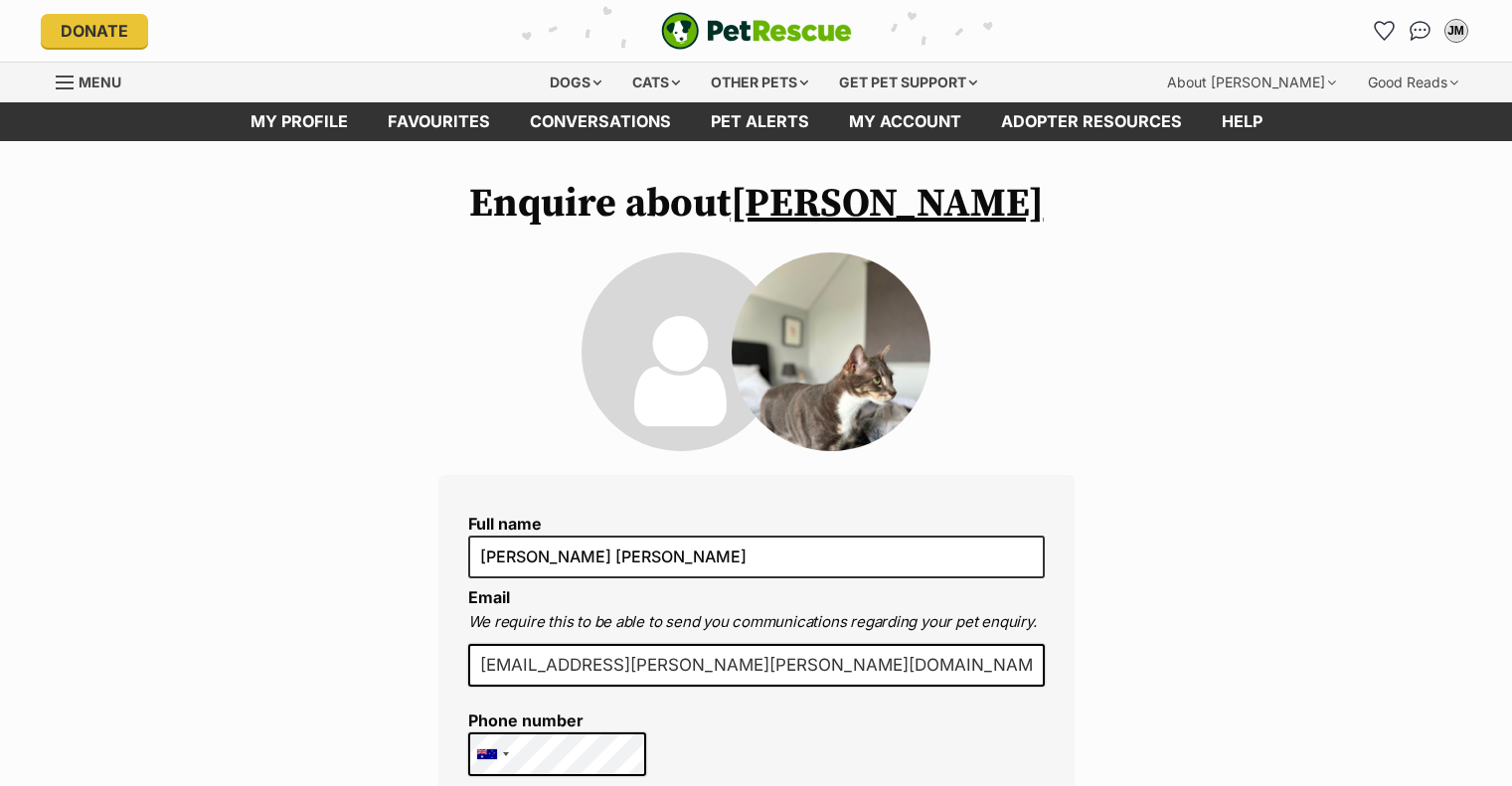 scroll, scrollTop: 0, scrollLeft: 0, axis: both 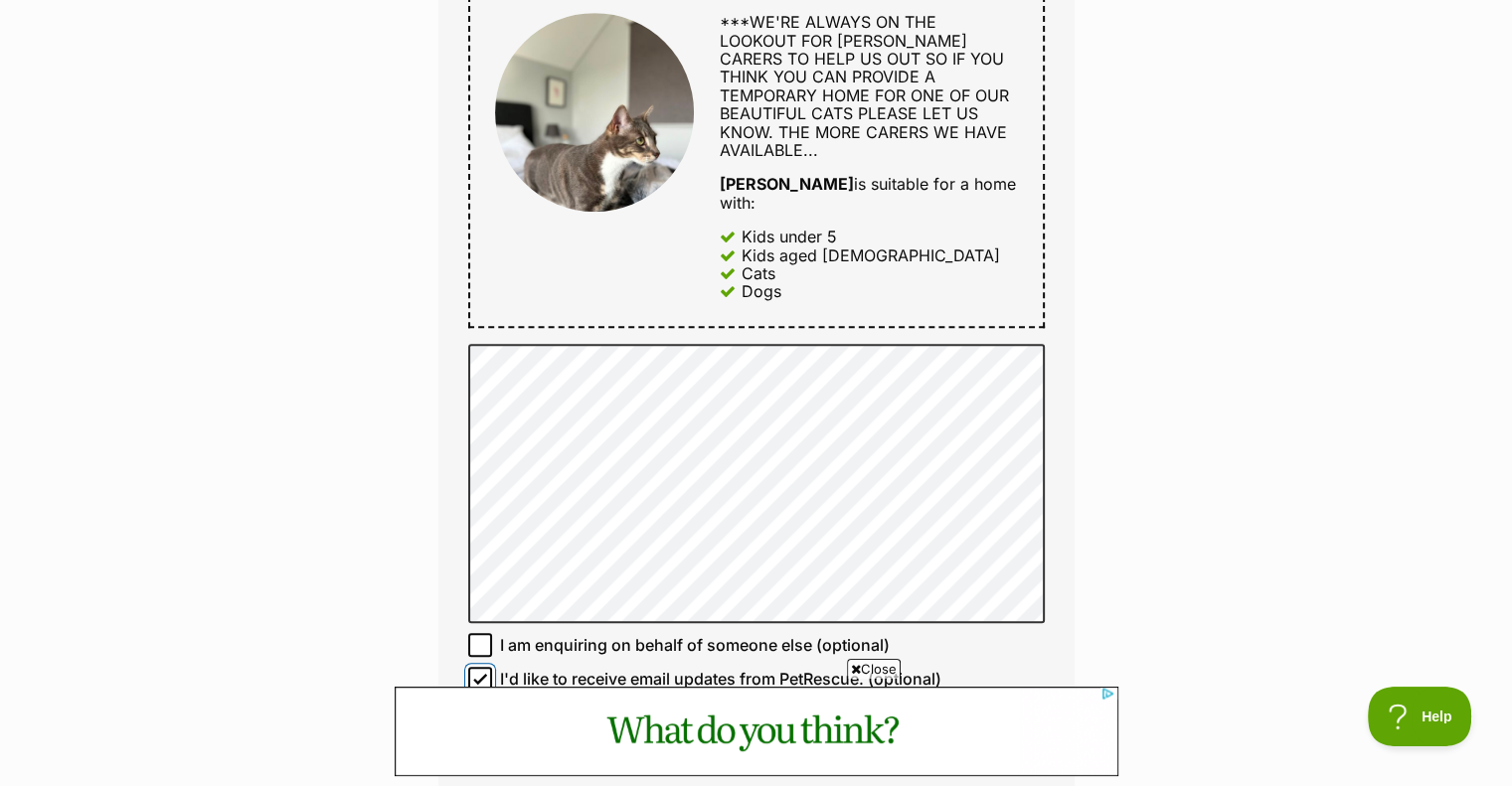 click on "I'd like to receive email updates from PetRescue. (optional)" at bounding box center [480, 679] 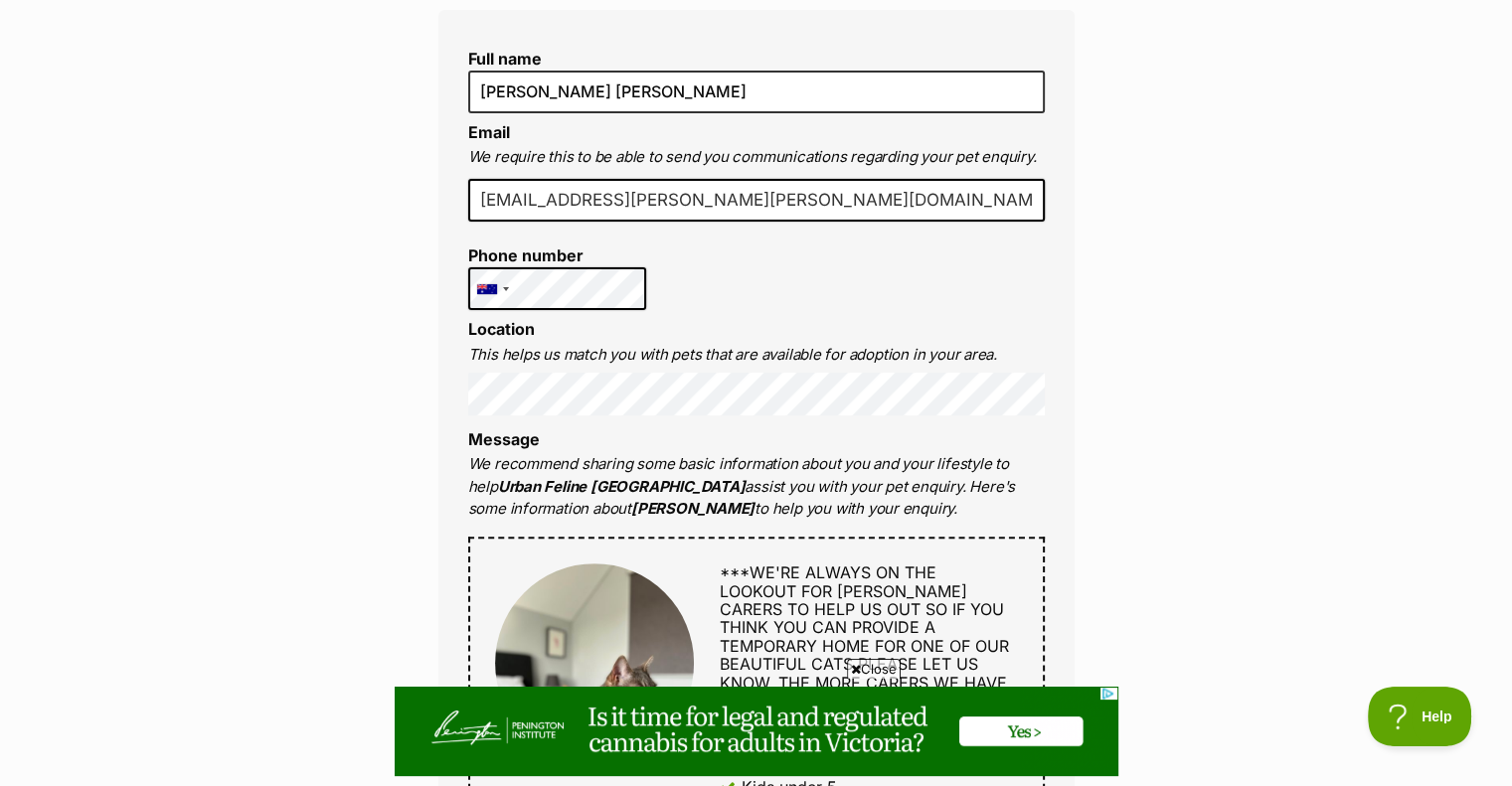 scroll, scrollTop: 461, scrollLeft: 0, axis: vertical 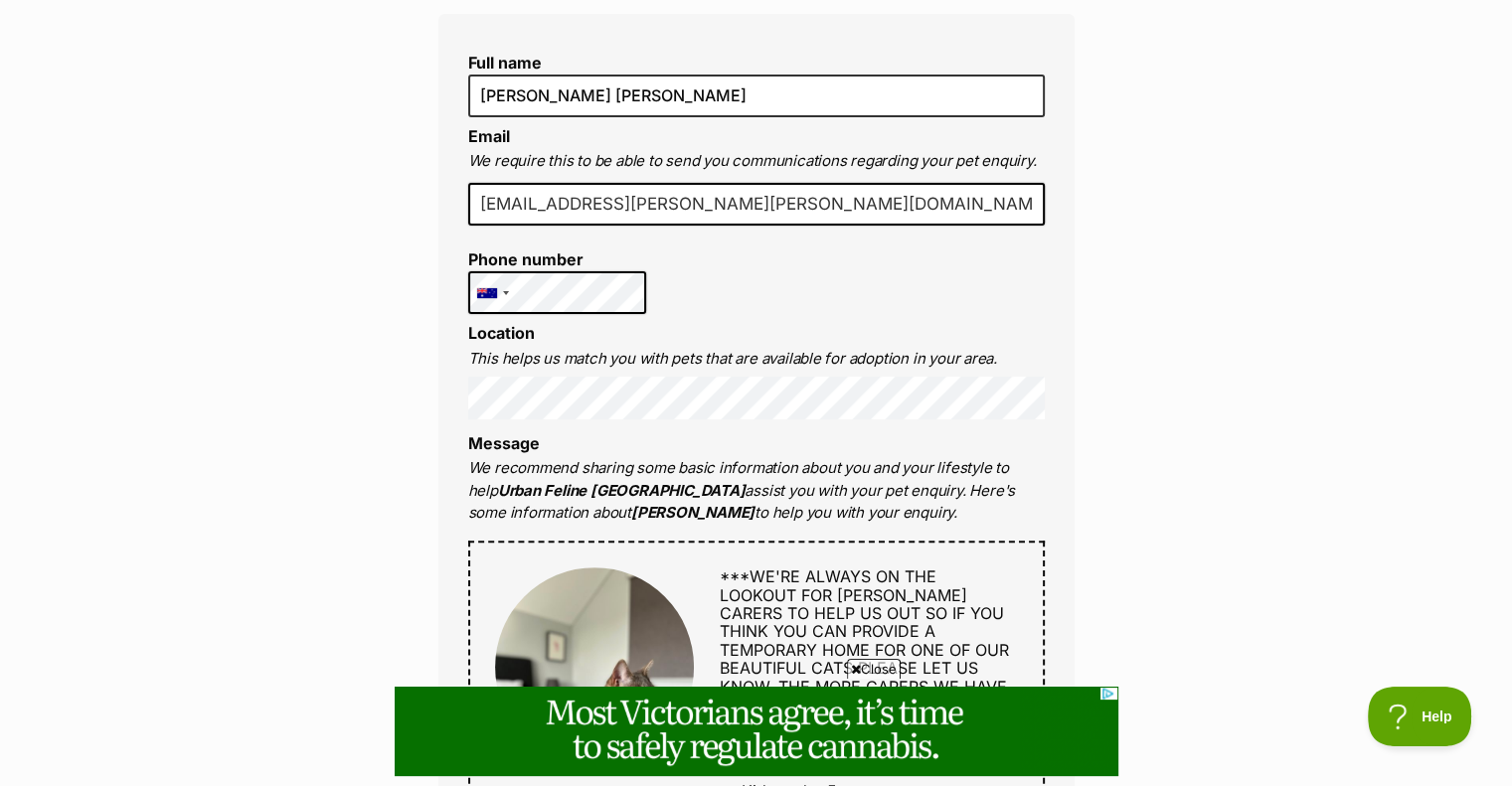 click on "Enquire about  Tanya
Full name Jody Marie
Email
We require this to be able to send you communications regarding your pet enquiry.
tes.jody.calpito@gmail.com
Phone number United States +1 United Kingdom +44 Afghanistan (‫افغانستان‬‎) +93 Albania (Shqipëri) +355 Algeria (‫الجزائر‬‎) +213 American Samoa +1684 Andorra +376 Angola +244 Anguilla +1264 Antigua and Barbuda +1268 Argentina +54 Armenia (Հայաստան) +374 Aruba +297 Australia +61 Austria (Österreich) +43 Azerbaijan (Azərbaycan) +994 Bahamas +1242 Bahrain (‫البحرين‬‎) +973 Bangladesh (বাংলাদেশ) +880 Barbados +1246 Belarus (Беларусь) +375 Belgium (België) +32 Belize +501 Benin (Bénin) +229 Bermuda +1441 Bhutan (འབྲུག) +975 Bolivia +591 Bosnia and Herzegovina (Босна и Херцеговина) +387 Botswana +267 Brazil (Brasil) +55 British Indian Ocean Territory +246 British Virgin Islands +1284 Brunei +673 +359 Burkina Faso" at bounding box center [756, 1025] 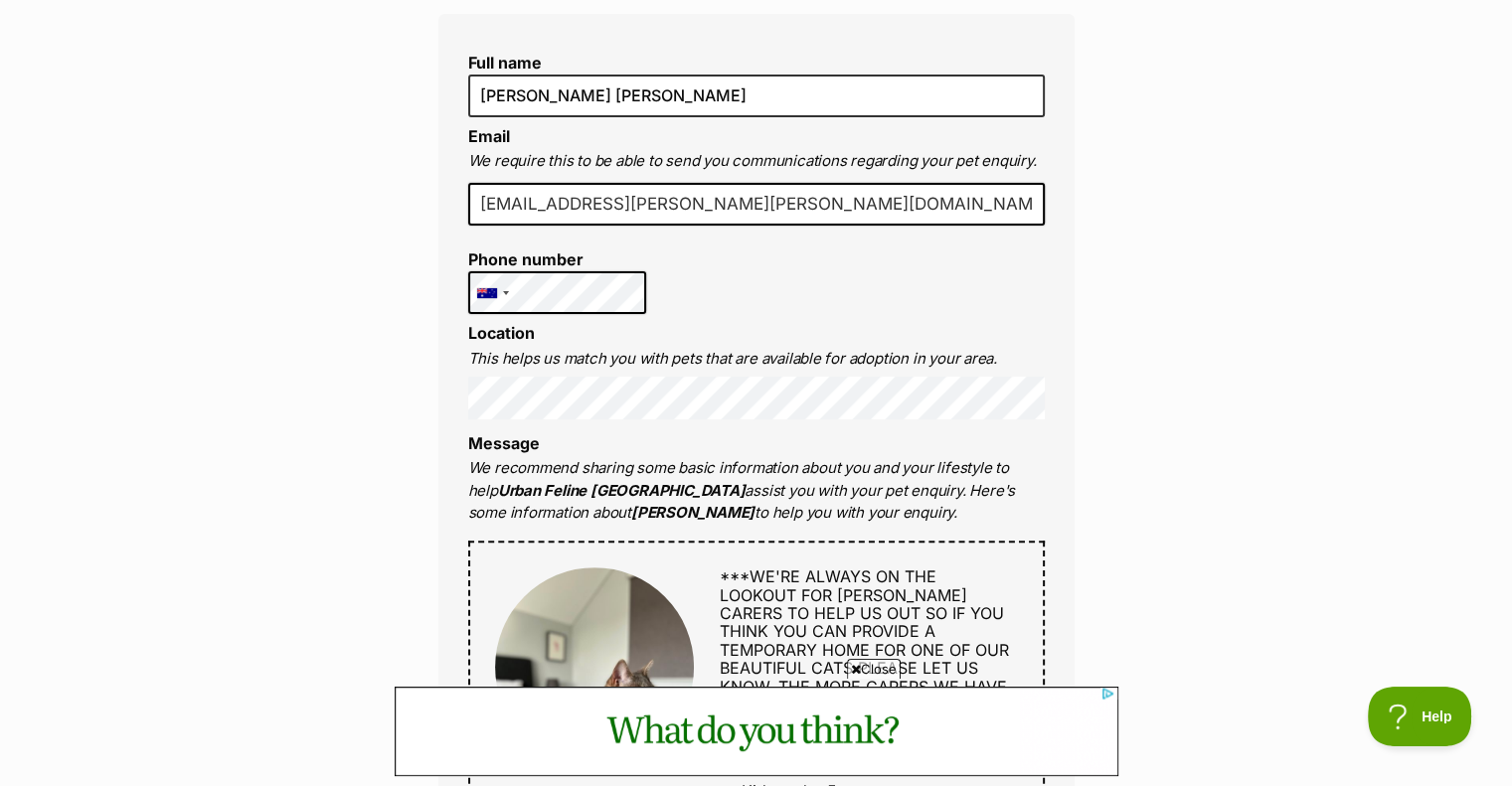 click on "Enquire about  Tanya
Full name Jody Marie
Email
We require this to be able to send you communications regarding your pet enquiry.
tes.jody.calpito@gmail.com
Phone number United States +1 United Kingdom +44 Afghanistan (‫افغانستان‬‎) +93 Albania (Shqipëri) +355 Algeria (‫الجزائر‬‎) +213 American Samoa +1684 Andorra +376 Angola +244 Anguilla +1264 Antigua and Barbuda +1268 Argentina +54 Armenia (Հայաստան) +374 Aruba +297 Australia +61 Austria (Österreich) +43 Azerbaijan (Azərbaycan) +994 Bahamas +1242 Bahrain (‫البحرين‬‎) +973 Bangladesh (বাংলাদেশ) +880 Barbados +1246 Belarus (Беларусь) +375 Belgium (België) +32 Belize +501 Benin (Bénin) +229 Bermuda +1441 Bhutan (འབྲུག) +975 Bolivia +591 Bosnia and Herzegovina (Босна и Херцеговина) +387 Botswana +267 Brazil (Brasil) +55 British Indian Ocean Territory +246 British Virgin Islands +1284 Brunei +673 +359 Burkina Faso" at bounding box center (756, 1025) 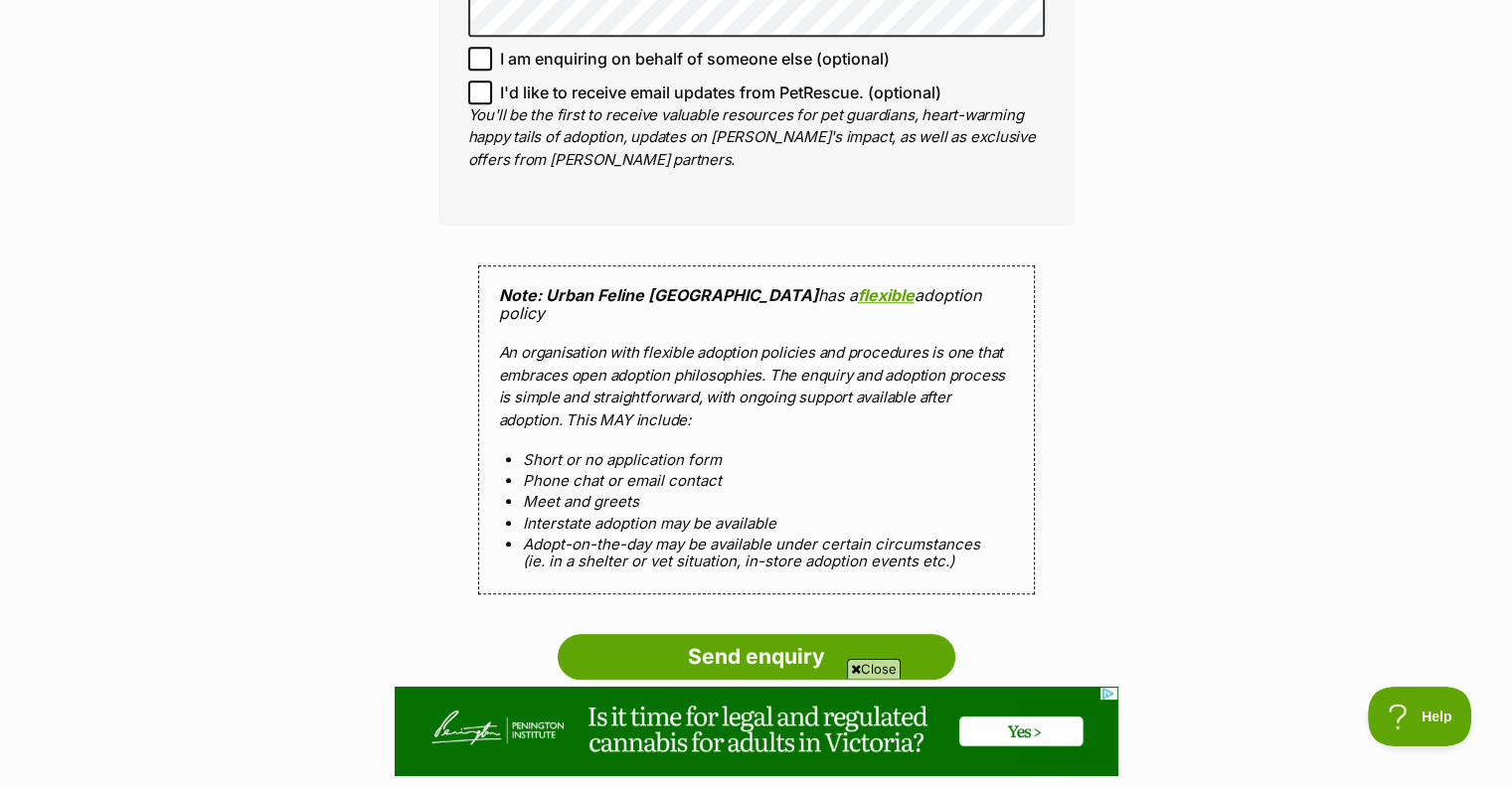 scroll, scrollTop: 1671, scrollLeft: 0, axis: vertical 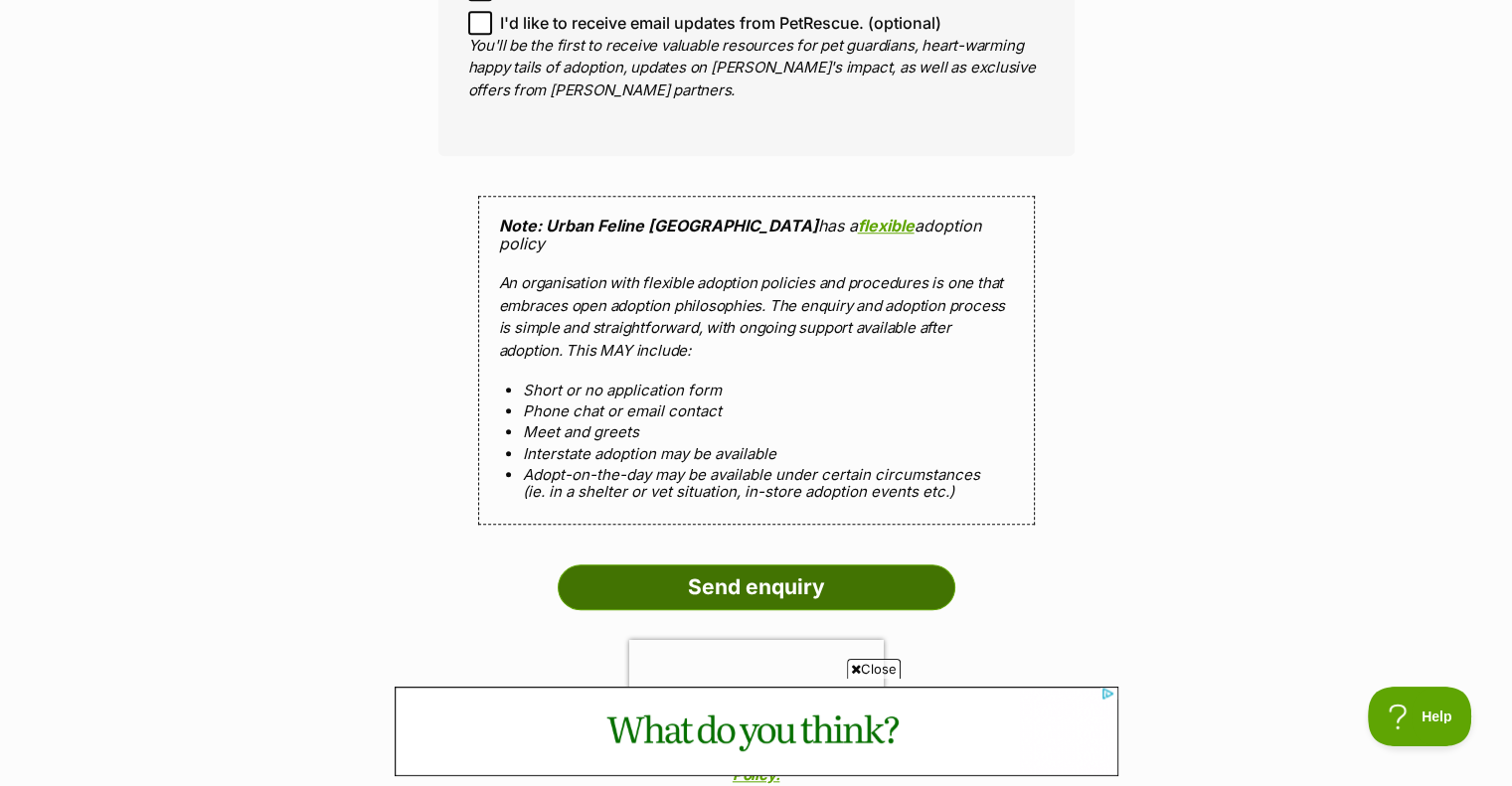 click on "Send enquiry" at bounding box center (756, 587) 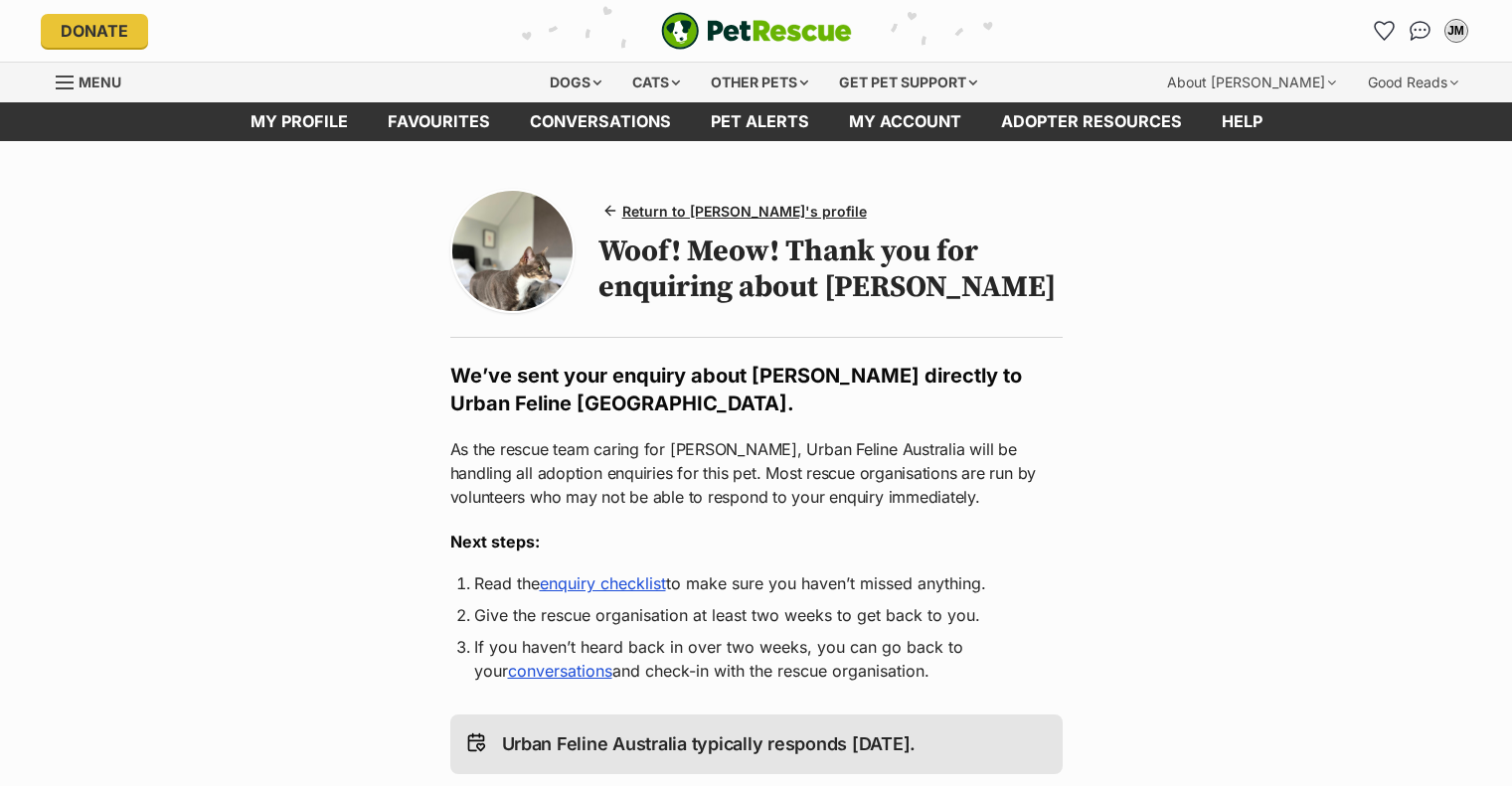scroll, scrollTop: 0, scrollLeft: 0, axis: both 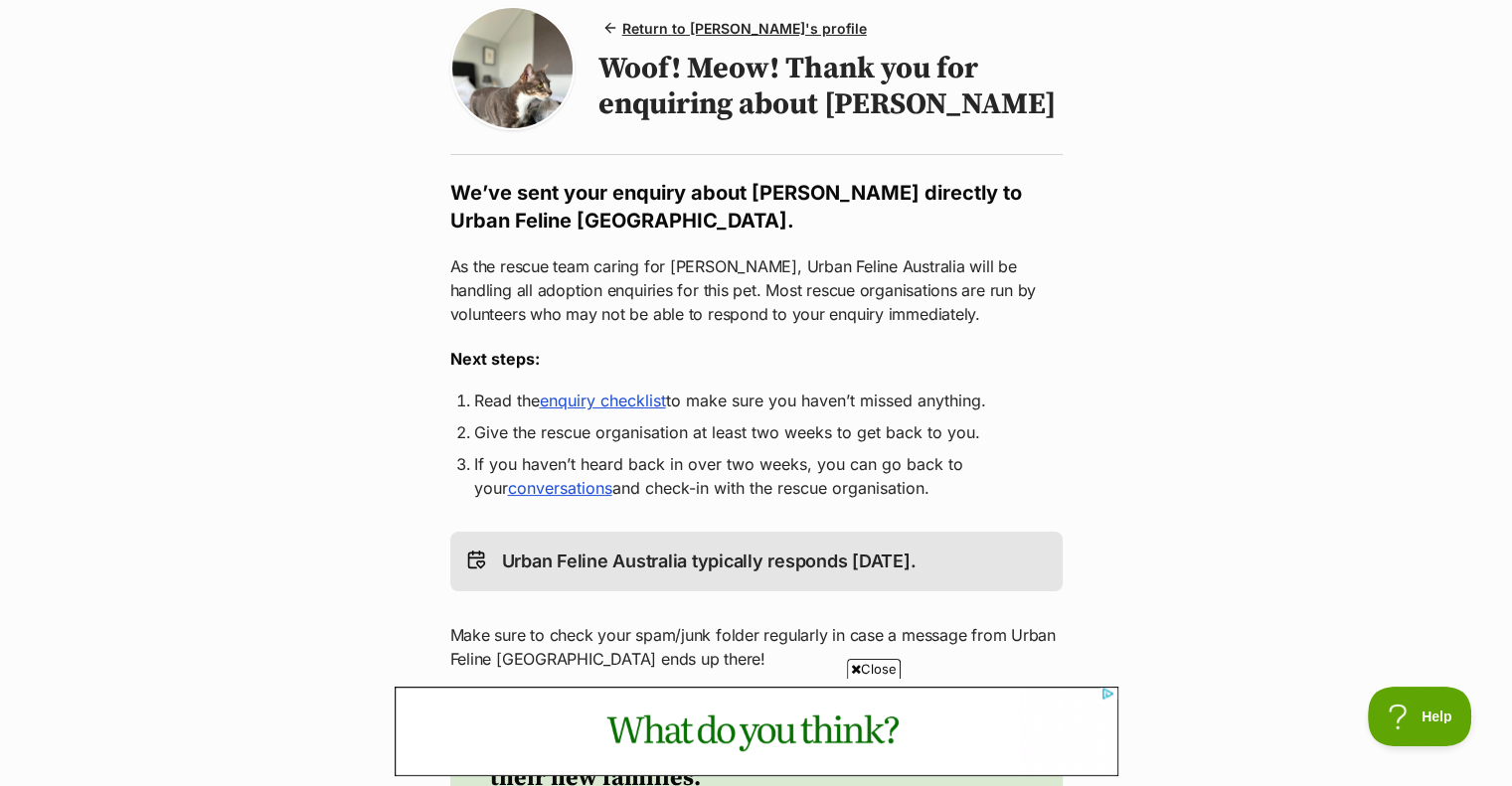 click on "enquiry checklist" at bounding box center [602, 400] 